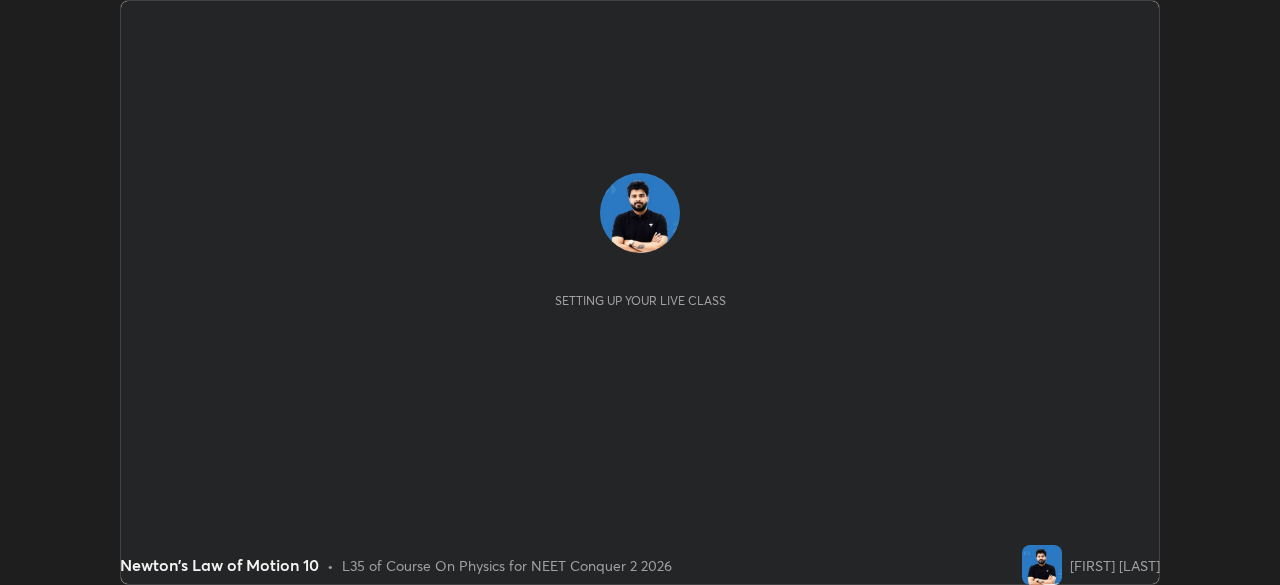 scroll, scrollTop: 0, scrollLeft: 0, axis: both 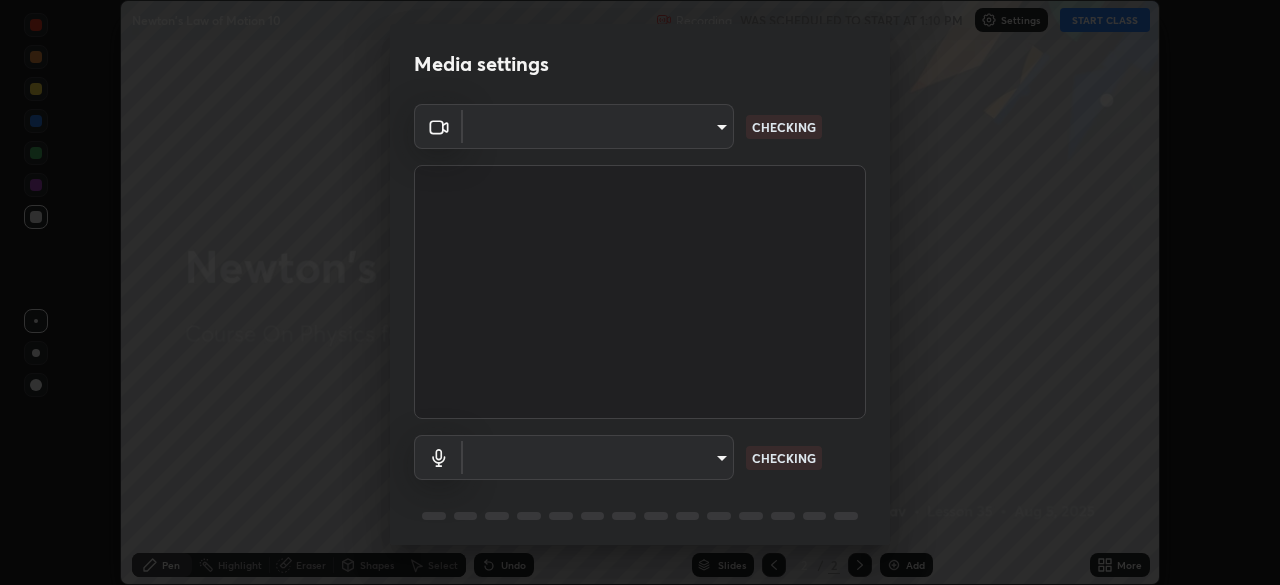 type on "646e766041115afe775193d65f058929323c5316c5d1d13a2c8912e529581f74" 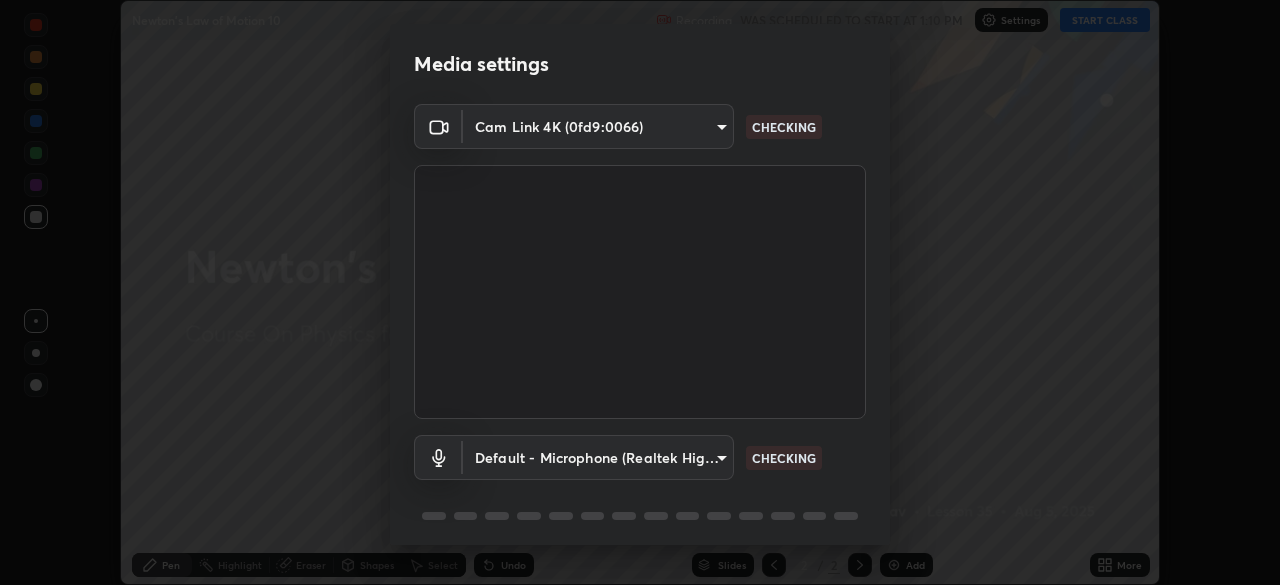 click on "Erase all Newton's Law of Motion 10 Recording WAS SCHEDULED TO START AT  1:10 PM Settings START CLASS Setting up your live class Newton's Law of Motion 10 • L35 of Course On Physics for NEET Conquer 2 2026 [FIRST] [LAST] Pen Highlight Eraser Shapes Select Undo Slides 2 / 2 Add More No doubts shared Encourage your learners to ask a doubt for better clarity Report an issue Reason for reporting Buffering Chat not working Audio - Video sync issue Educator video quality low ​ Attach an image Report [HASH] CHECKING Default - Microphone (Realtek High Definition Audio) default CHECKING 1 / 5 Next" at bounding box center (640, 292) 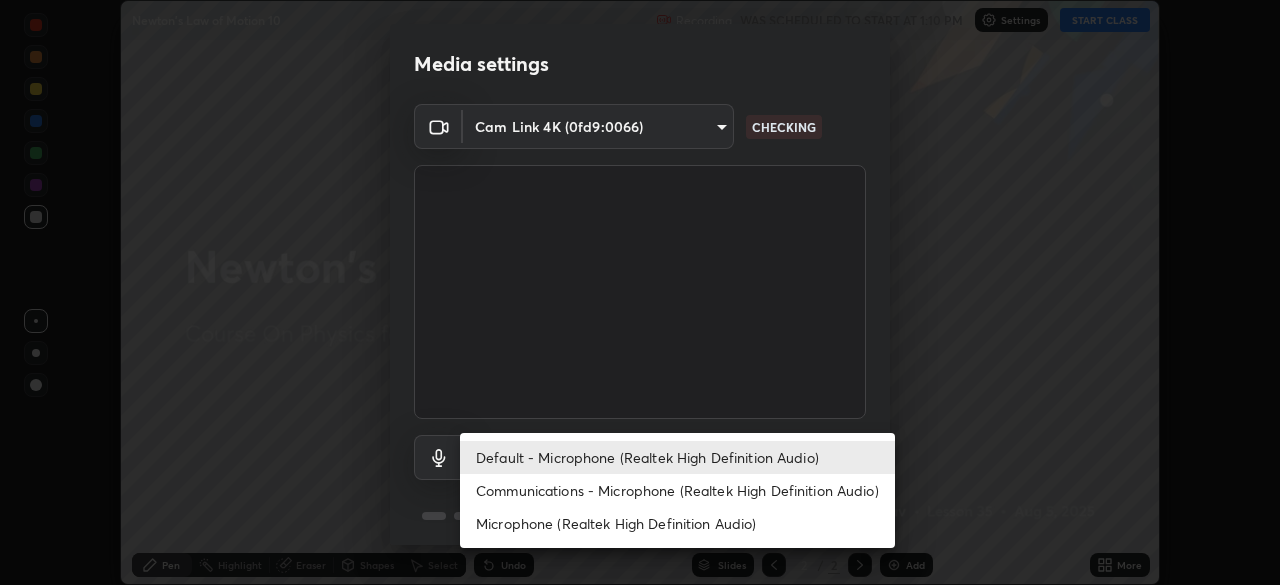 click on "Communications - Microphone (Realtek High Definition Audio)" at bounding box center [677, 490] 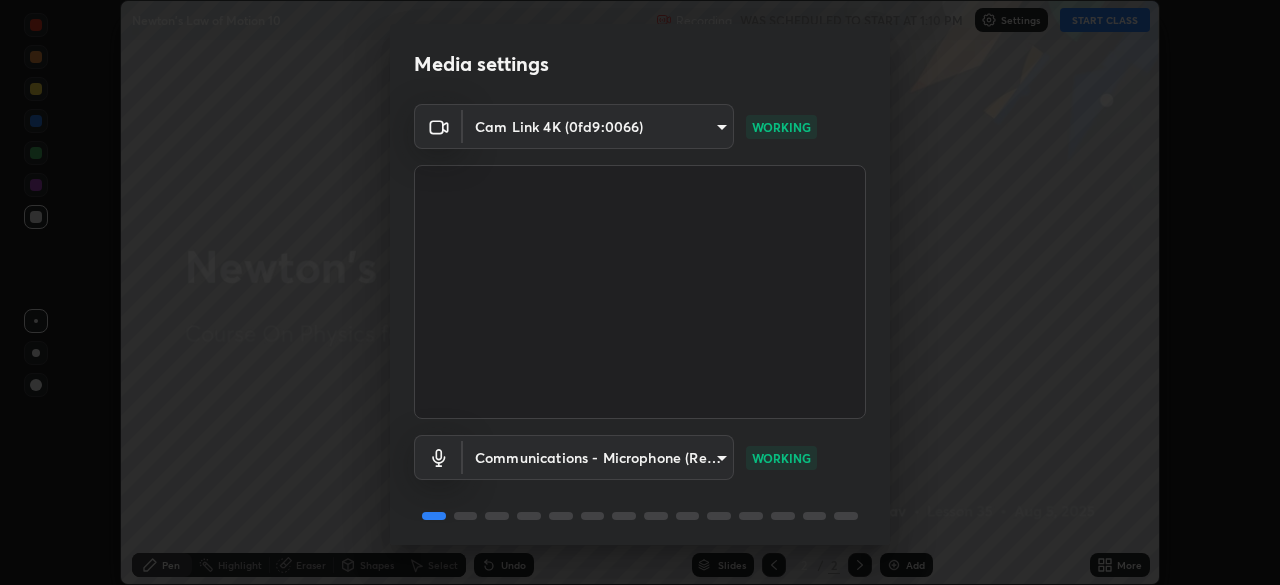 scroll, scrollTop: 71, scrollLeft: 0, axis: vertical 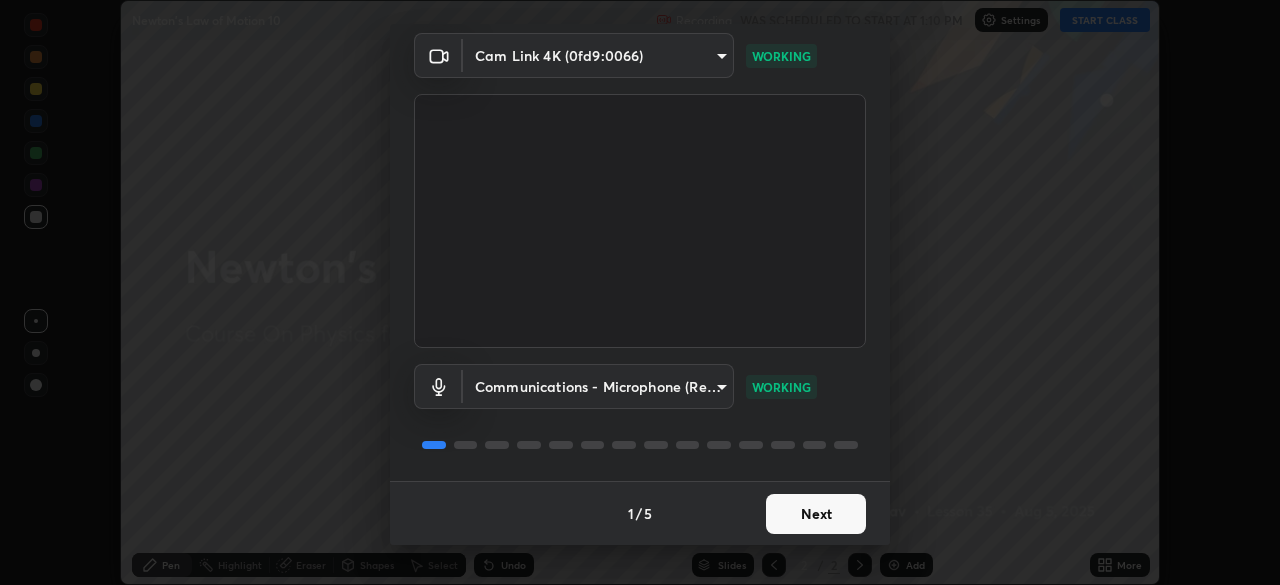 click on "Next" at bounding box center [816, 514] 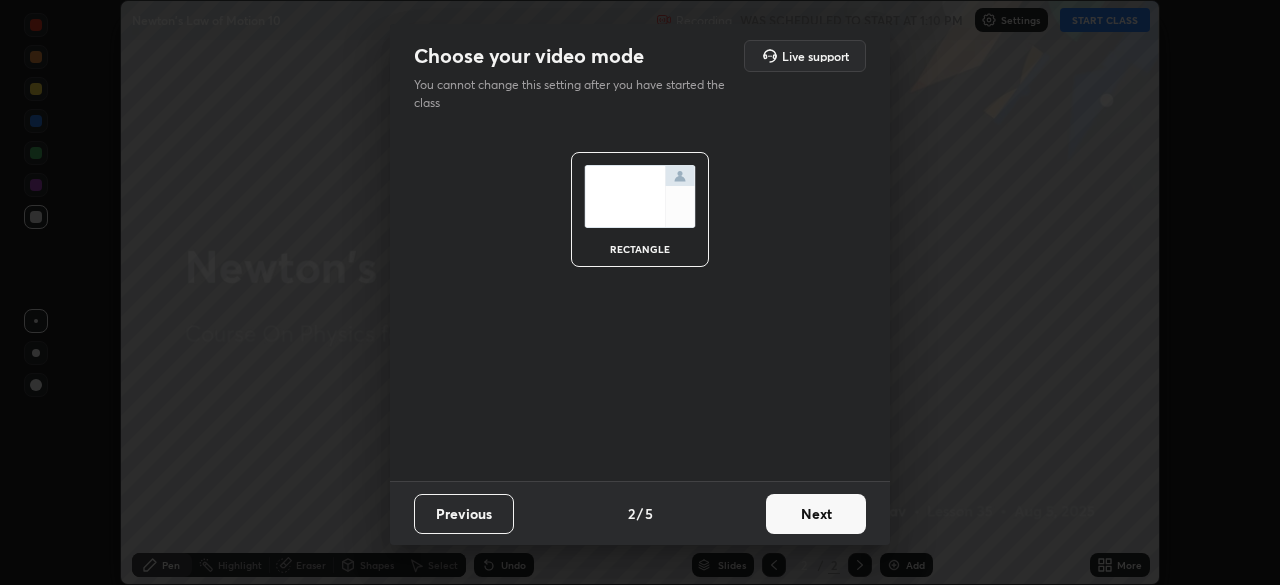 click on "Next" at bounding box center (816, 514) 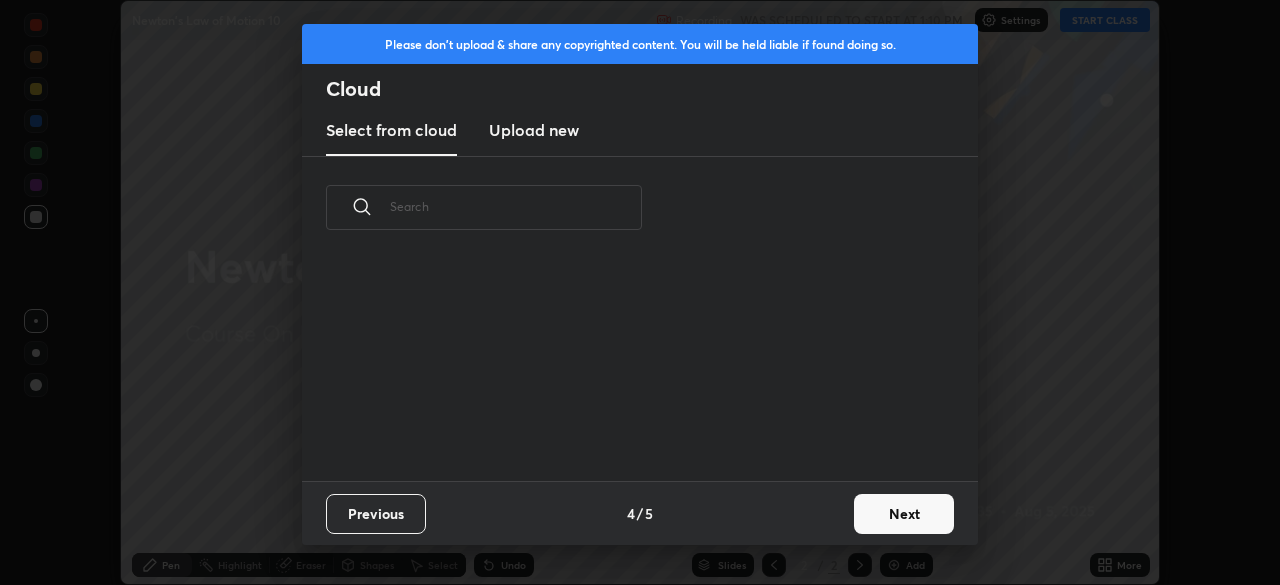 click on "Previous 4 / 5 Next" at bounding box center (640, 513) 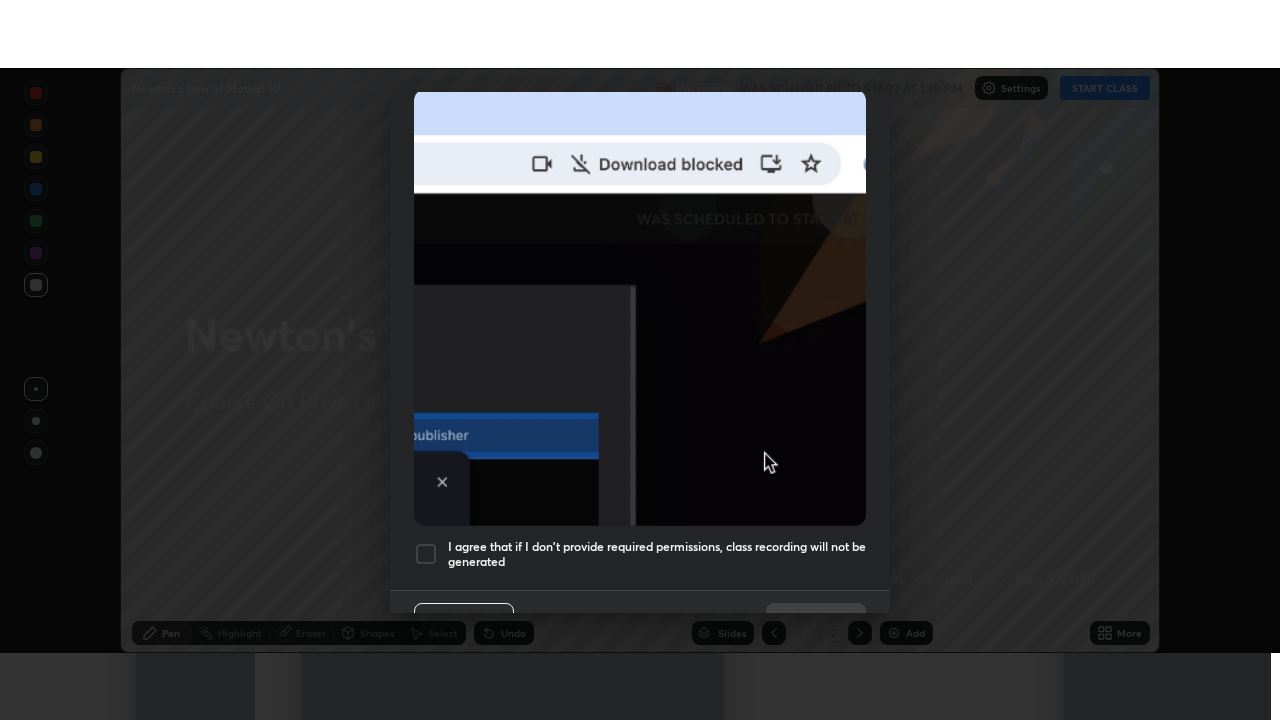 scroll, scrollTop: 479, scrollLeft: 0, axis: vertical 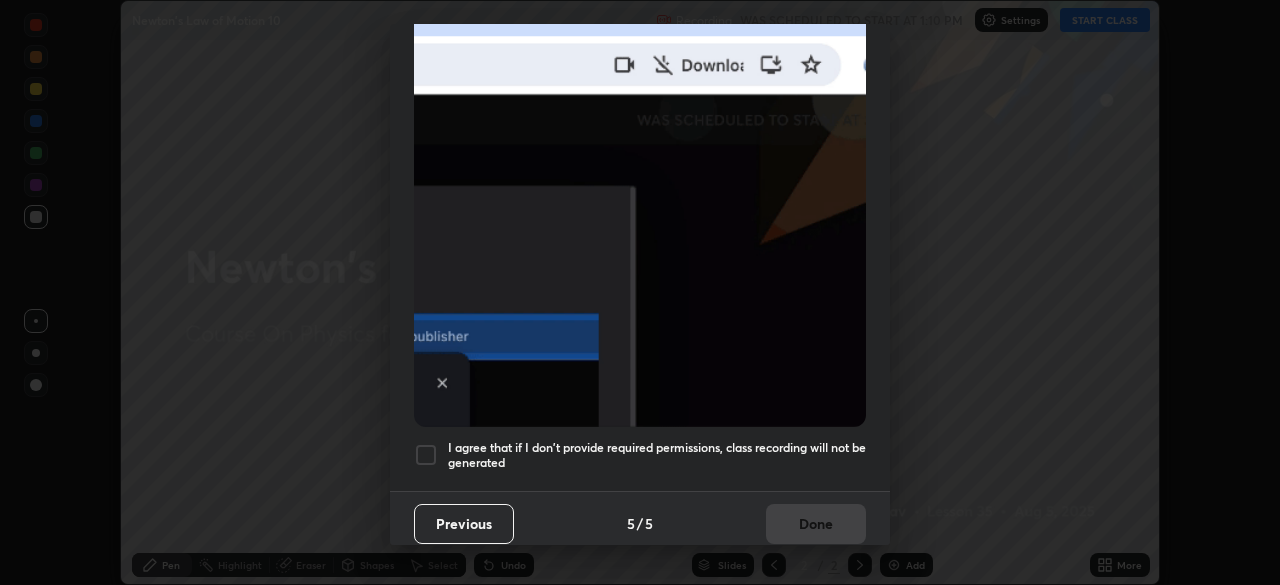 click on "I agree that if I don't provide required permissions, class recording will not be generated" at bounding box center (657, 455) 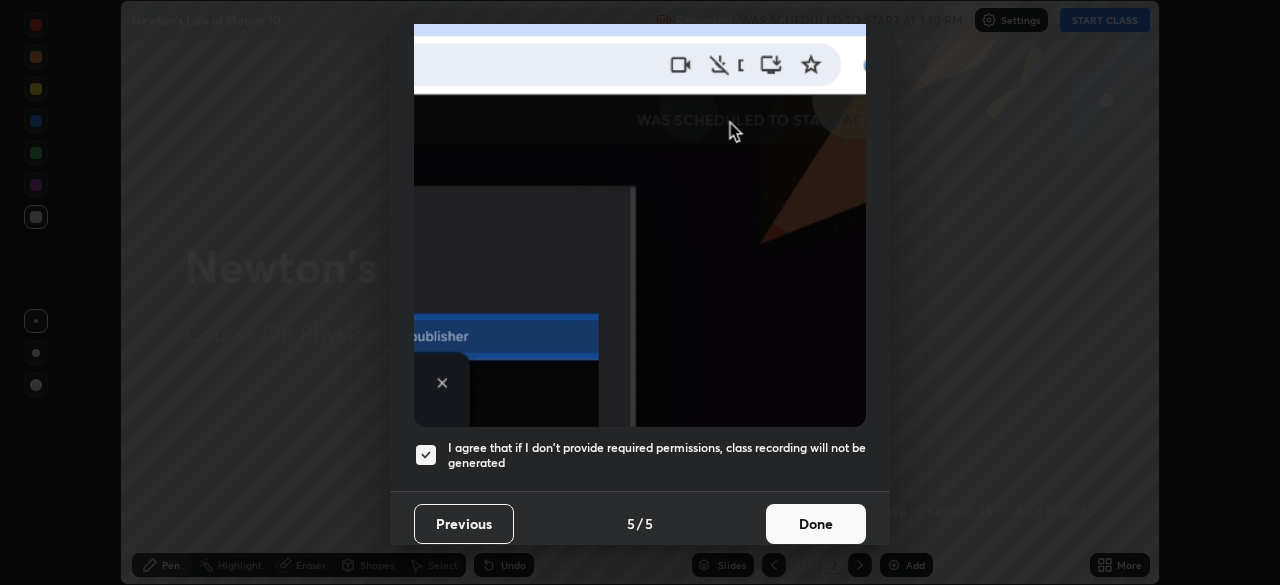 click on "Done" at bounding box center (816, 524) 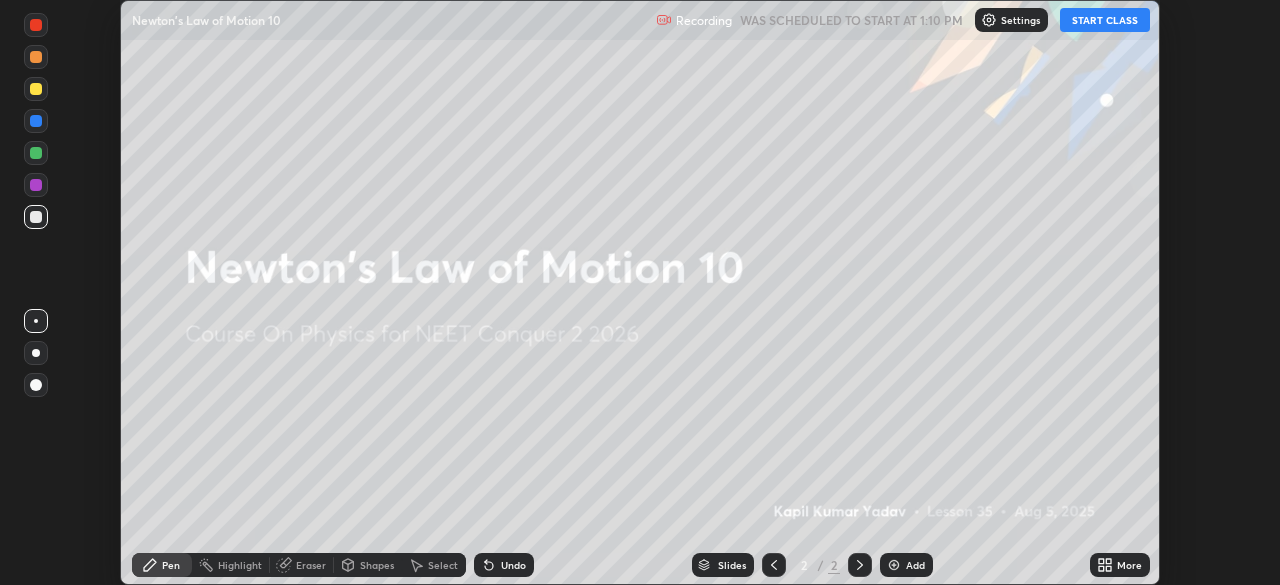 click on "START CLASS" at bounding box center [1105, 20] 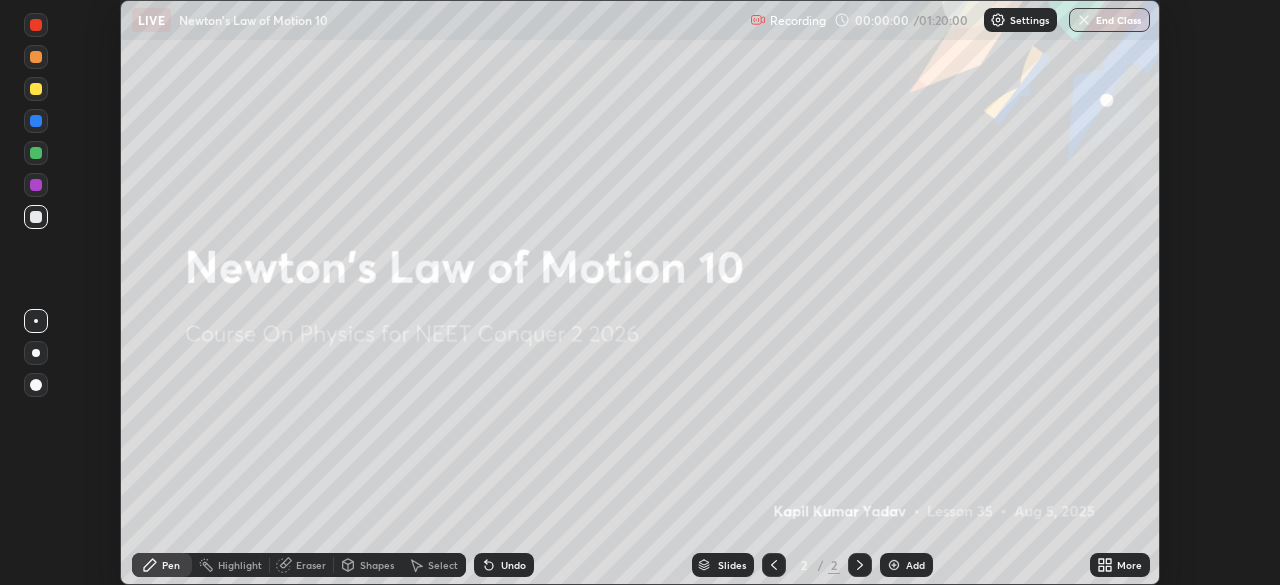 click 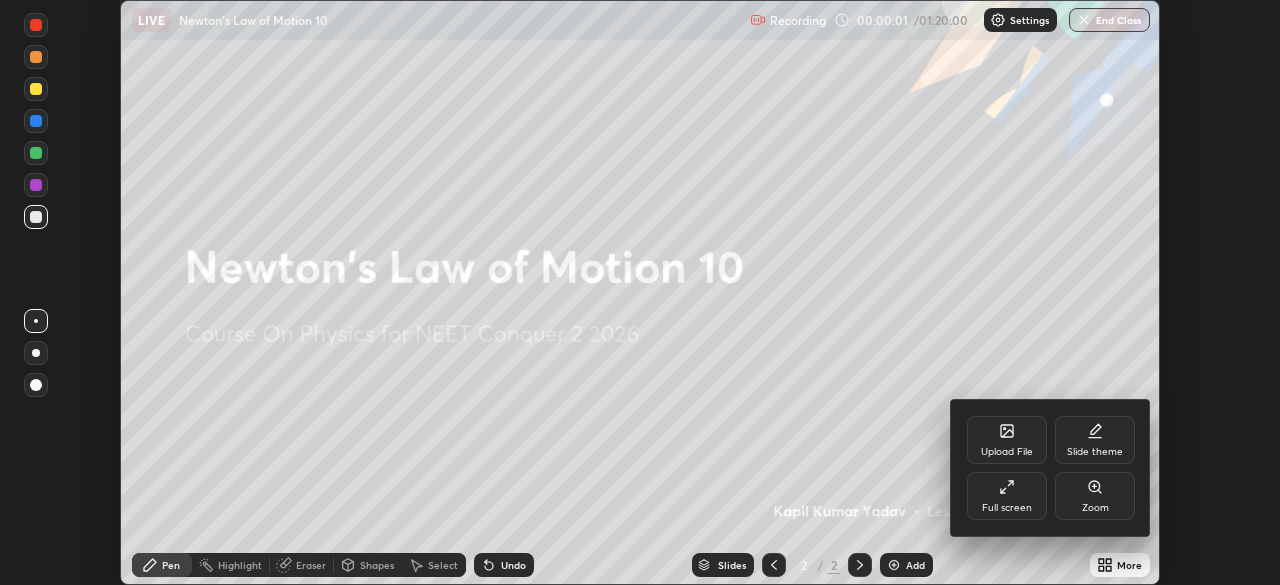 click on "Full screen" at bounding box center (1007, 496) 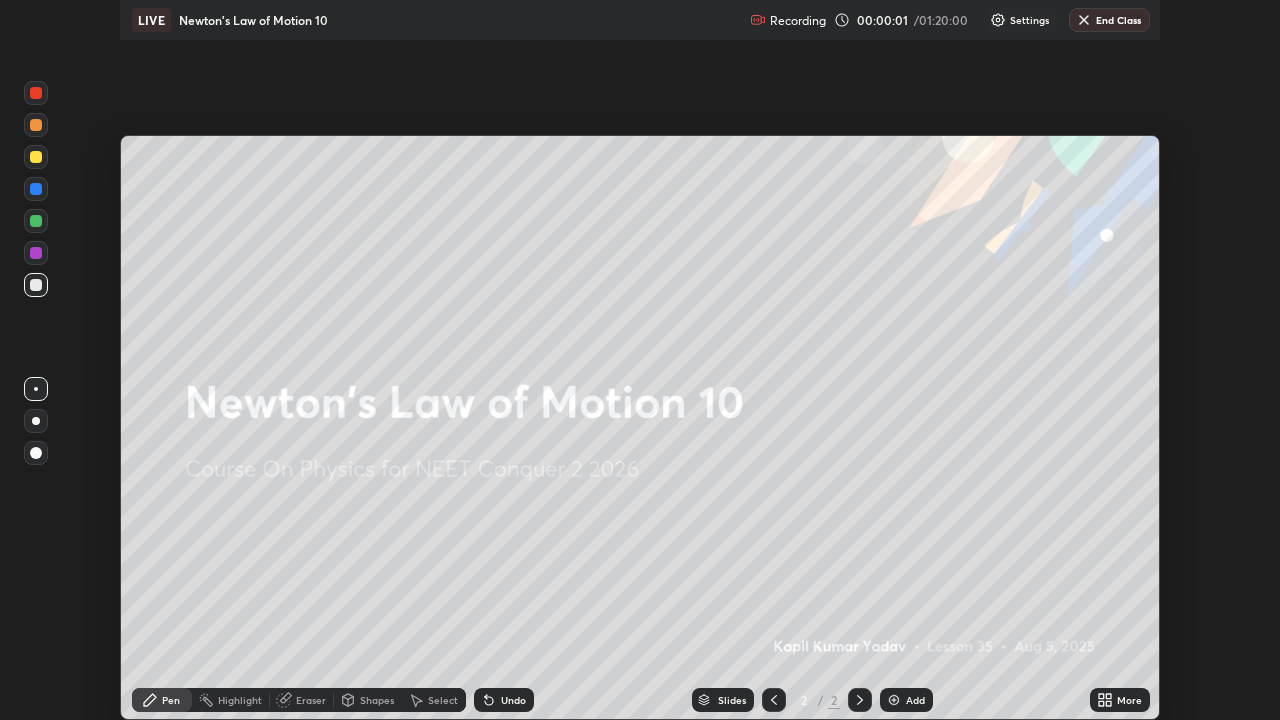 scroll, scrollTop: 99280, scrollLeft: 98720, axis: both 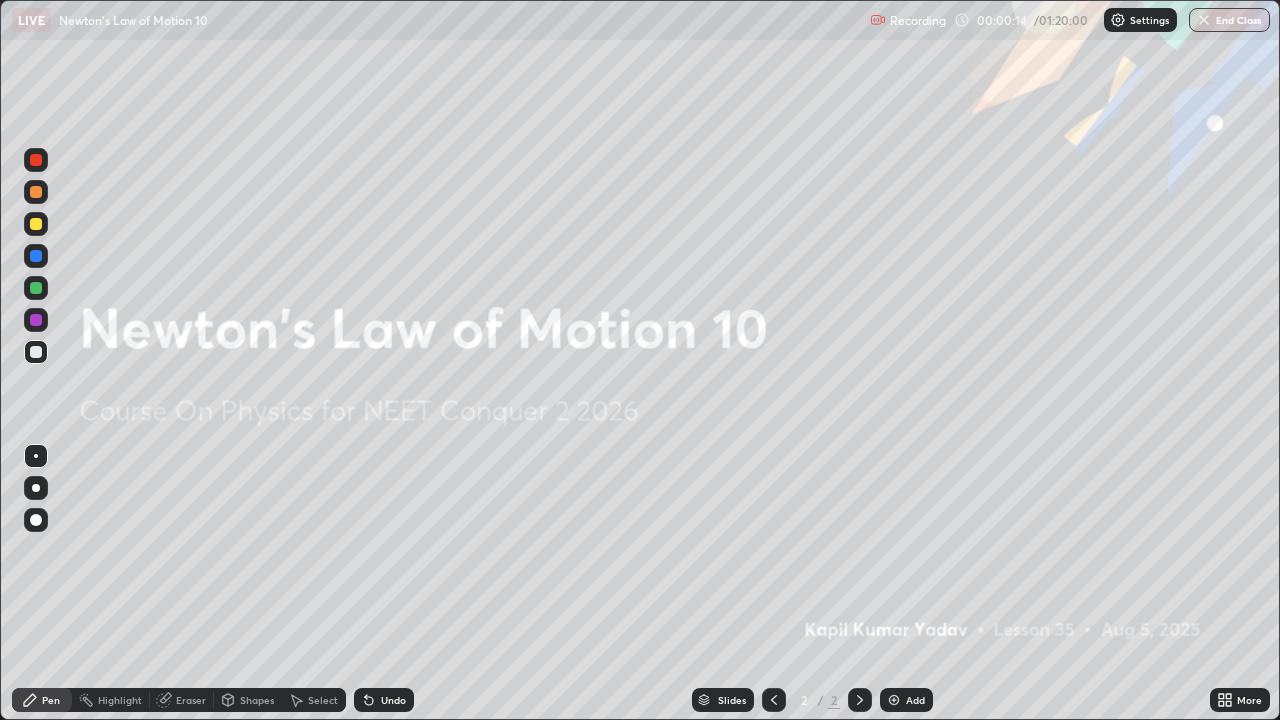 click on "Add" at bounding box center [906, 700] 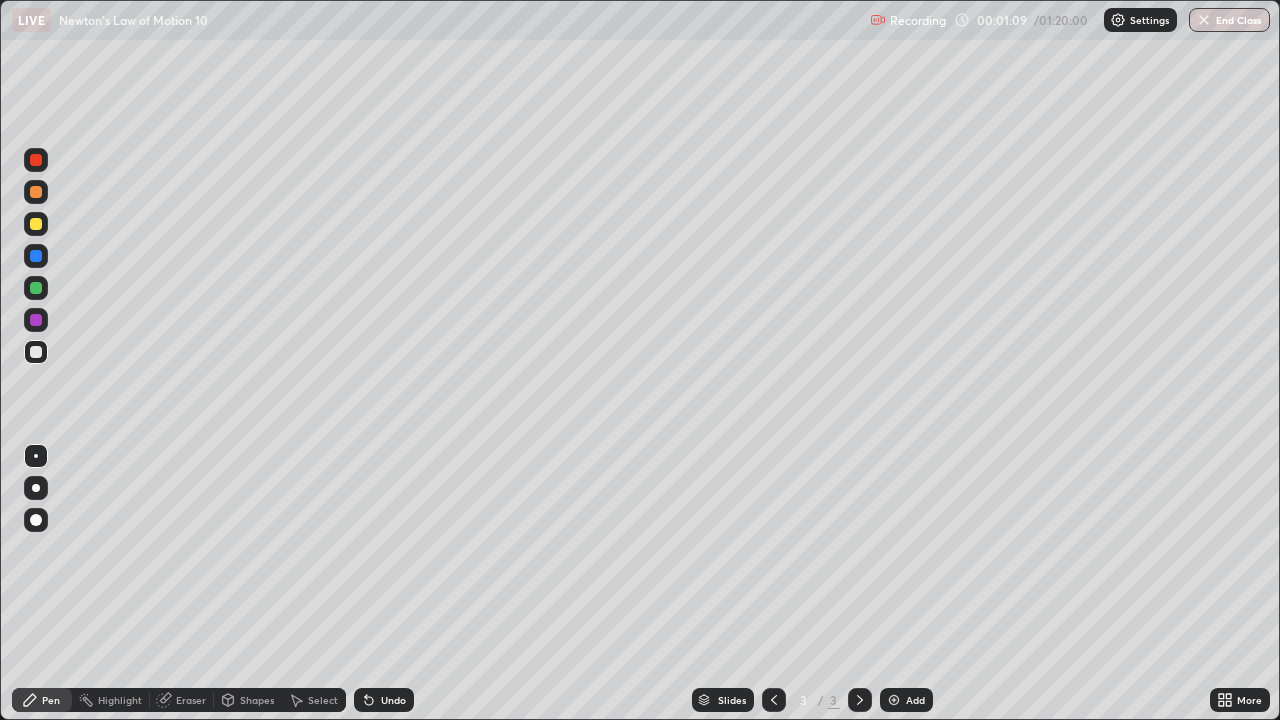 click at bounding box center (894, 700) 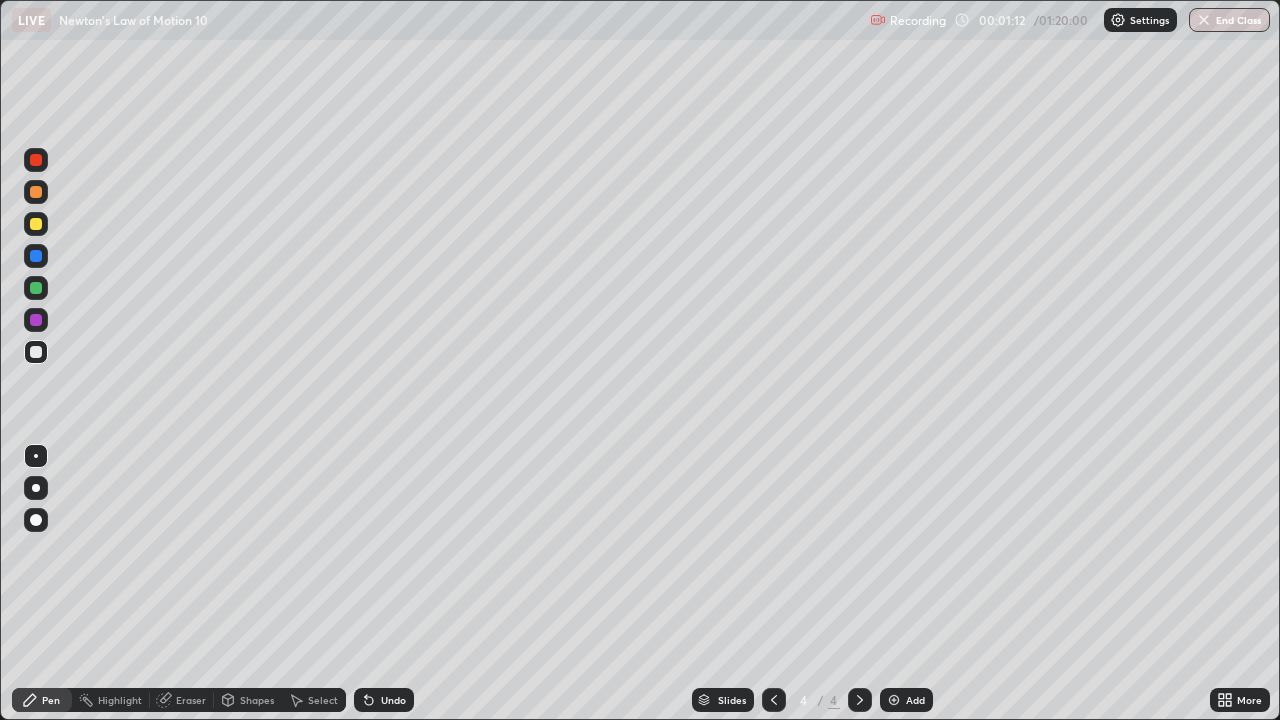 click at bounding box center (774, 700) 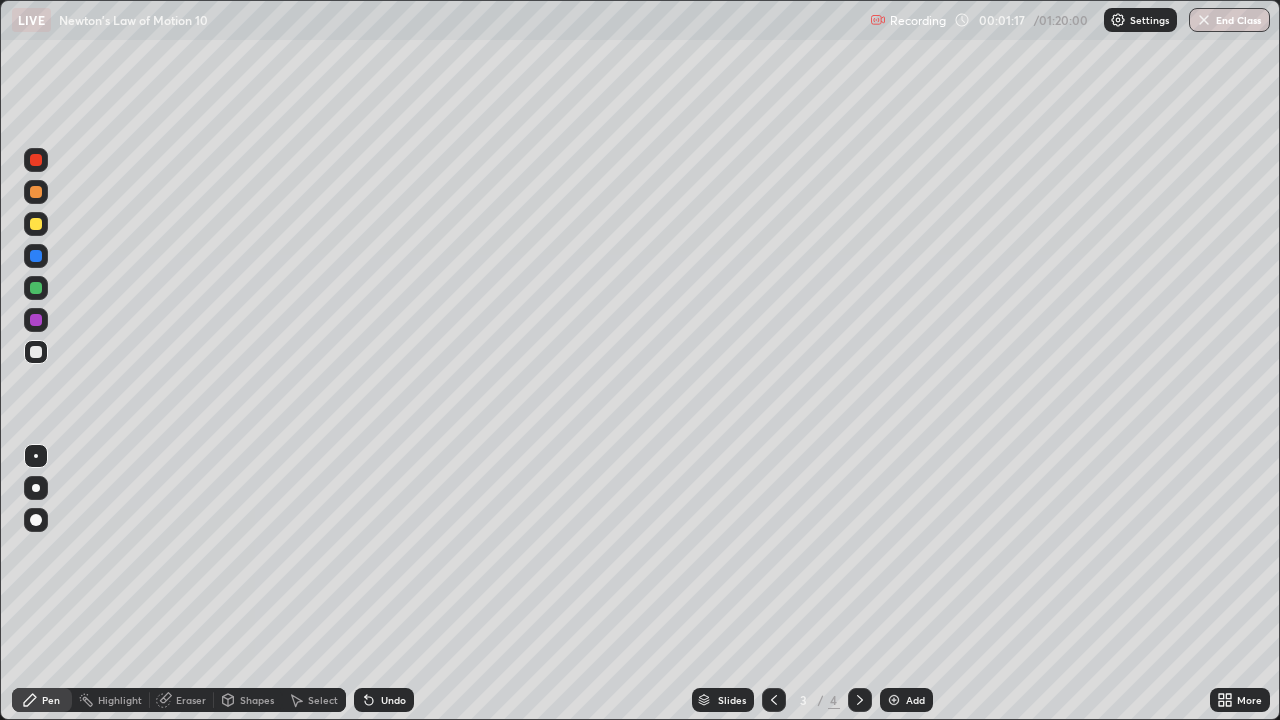 click at bounding box center (894, 700) 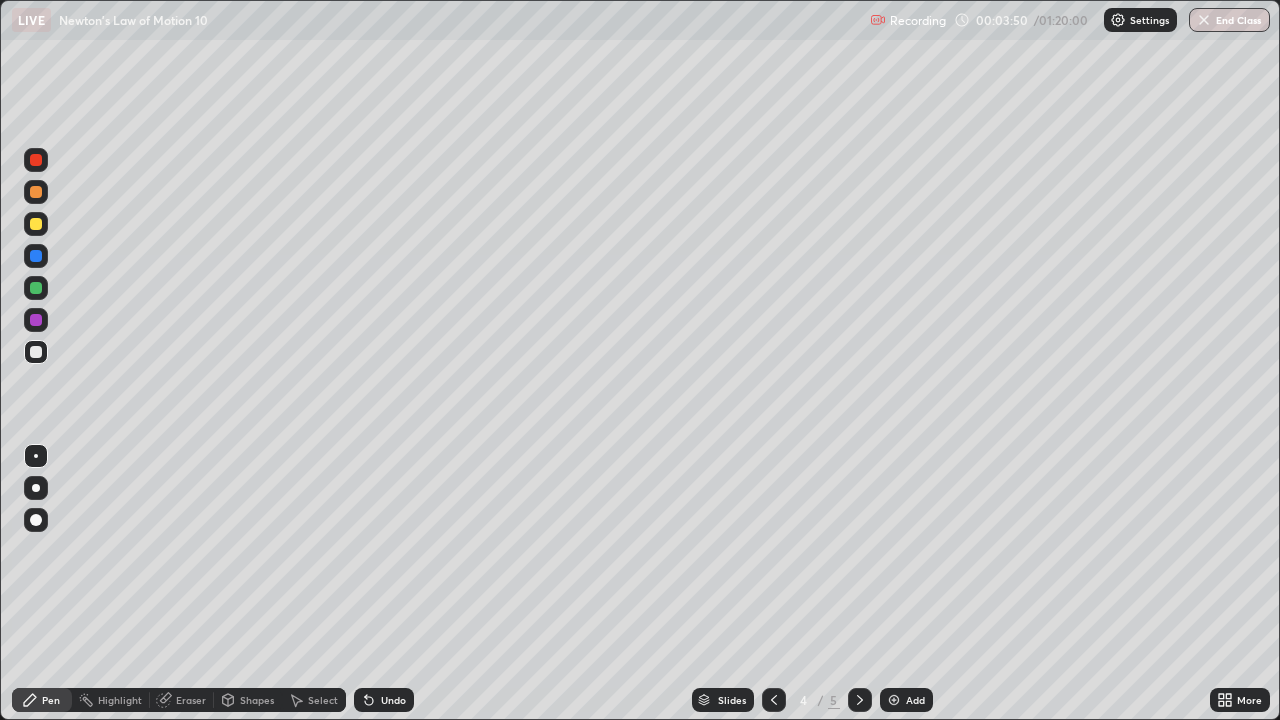 click on "Add" at bounding box center (915, 700) 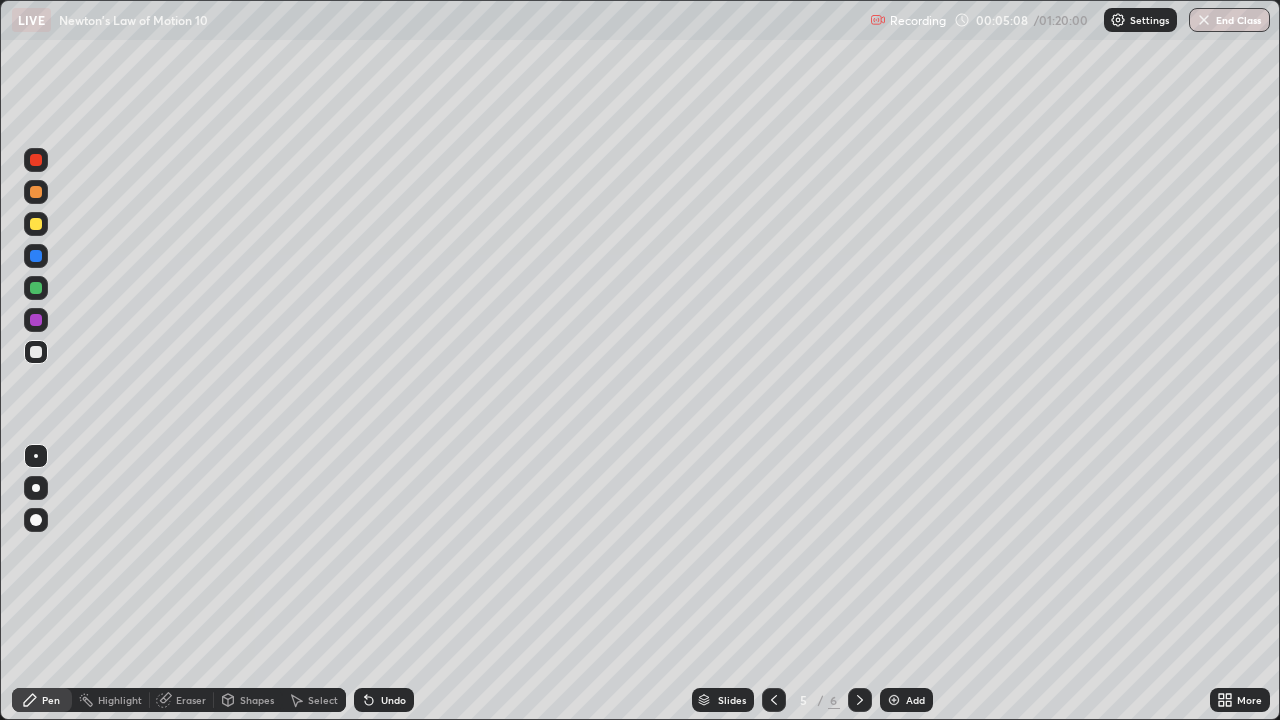 click at bounding box center (36, 224) 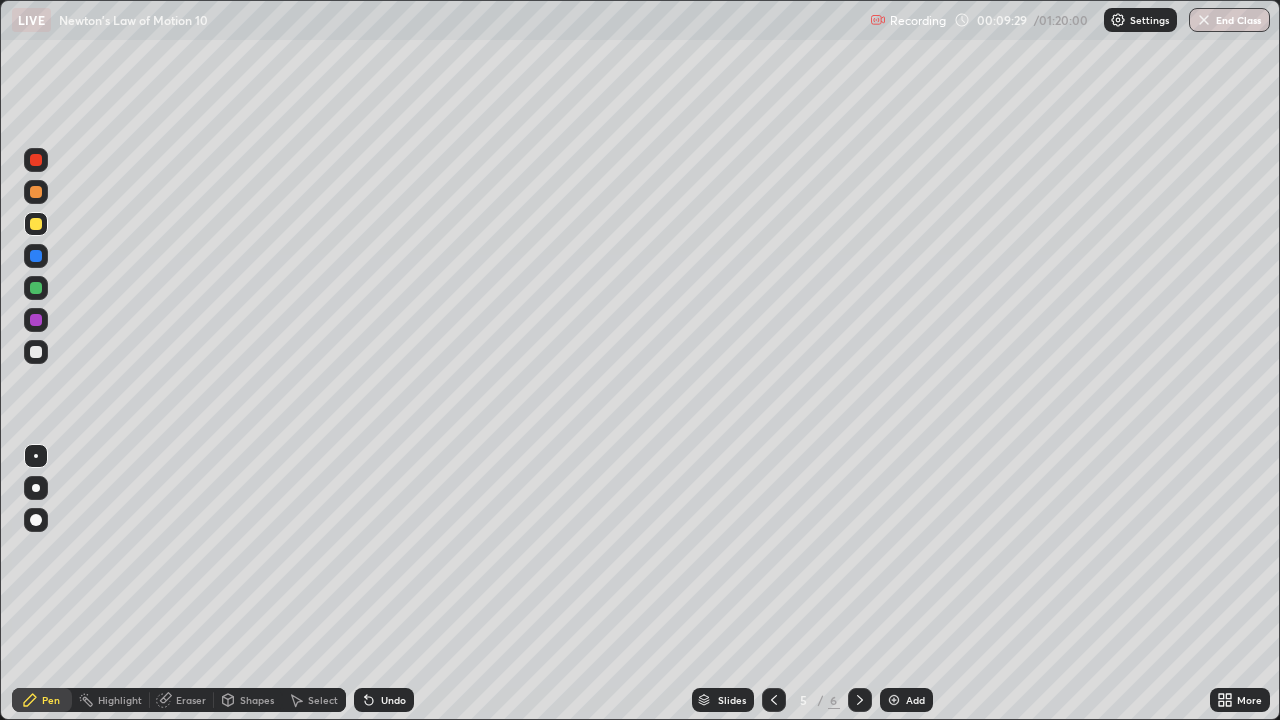 click on "Add" at bounding box center [906, 700] 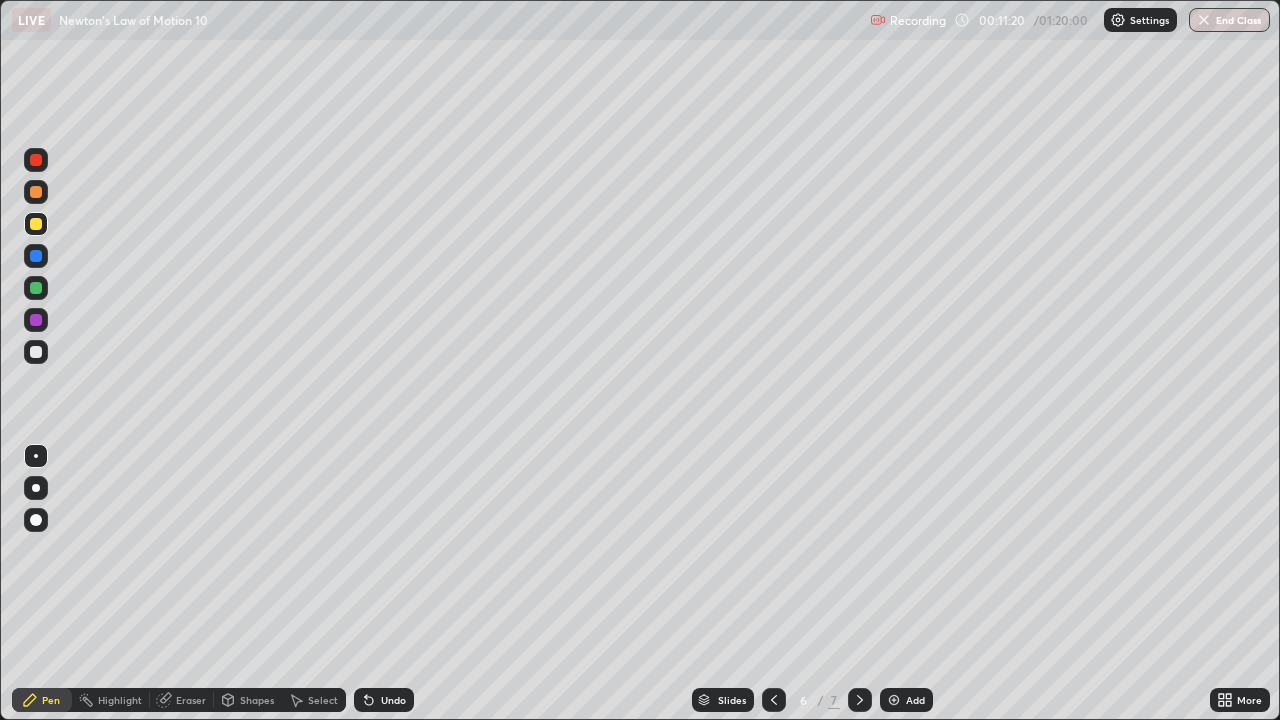 click on "Eraser" at bounding box center (191, 700) 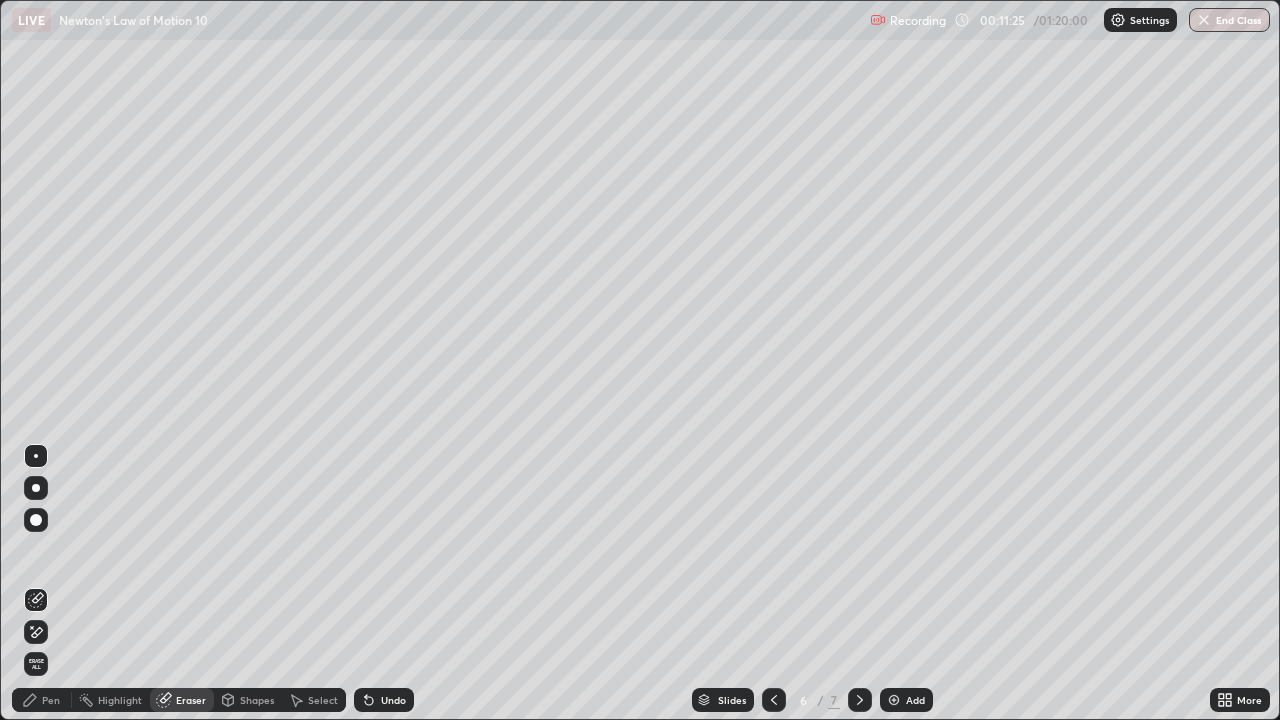click on "Pen" at bounding box center (51, 700) 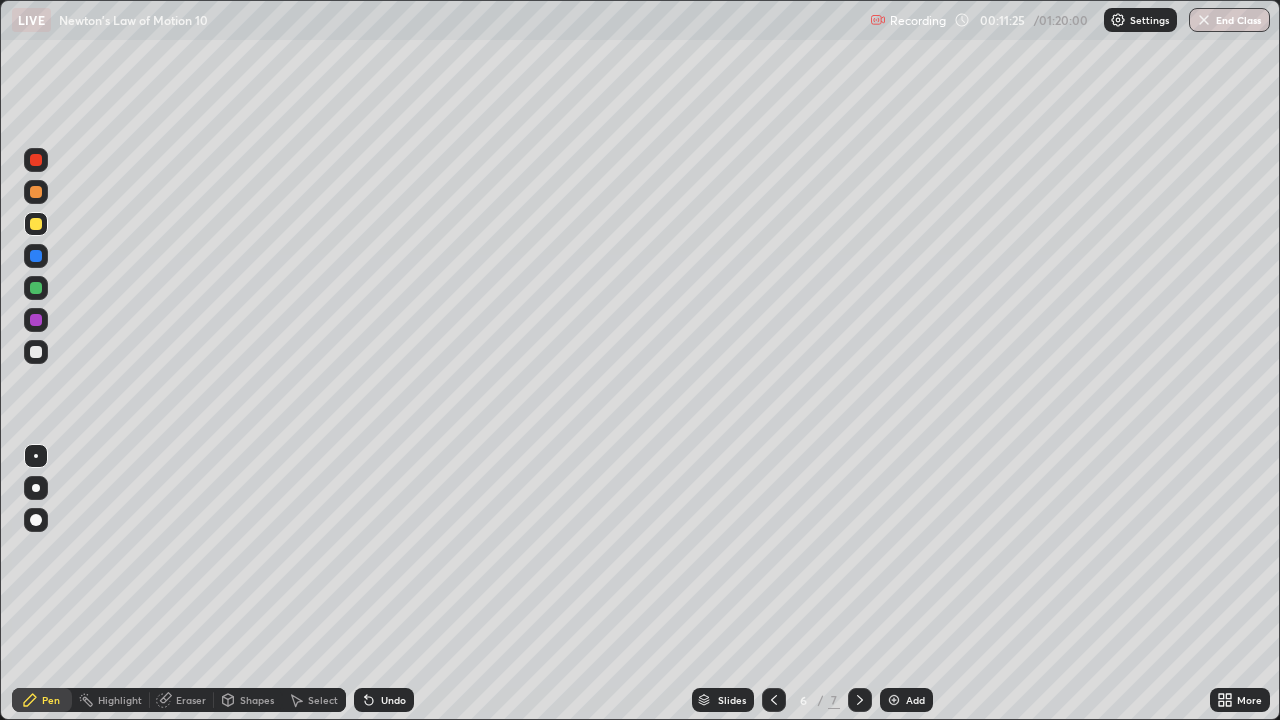 click at bounding box center [36, 288] 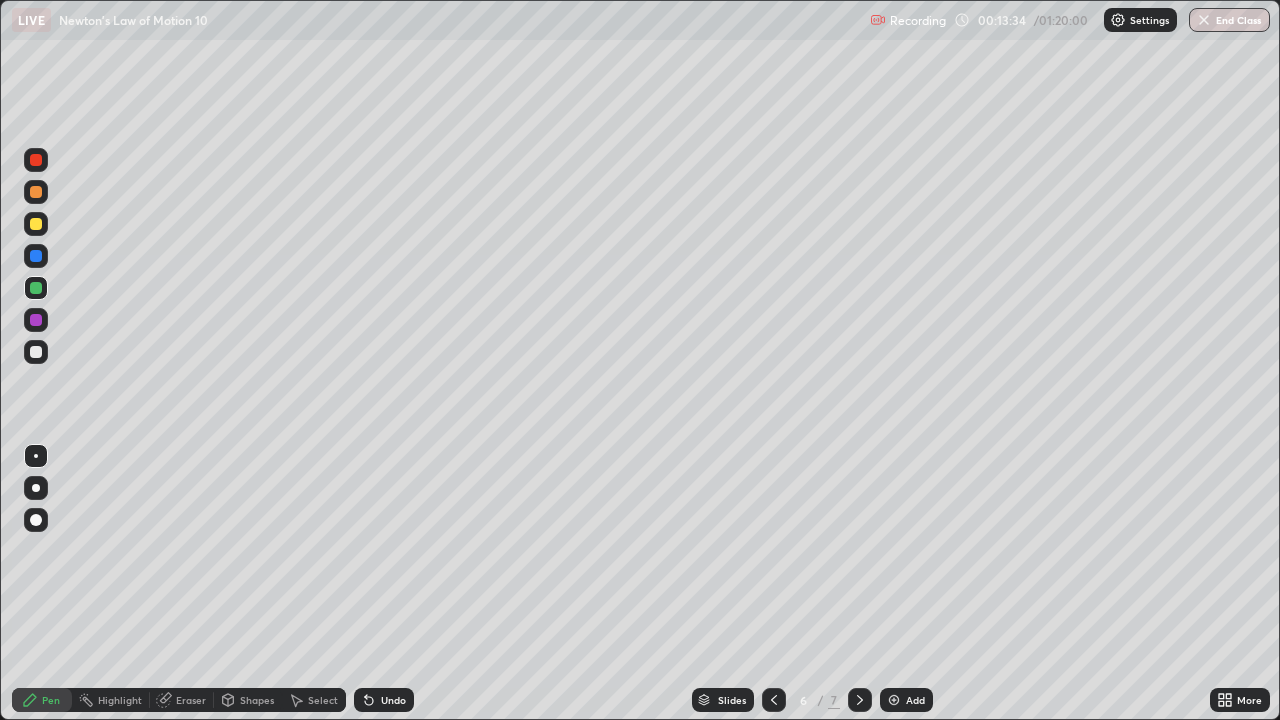 click on "Add" at bounding box center (915, 700) 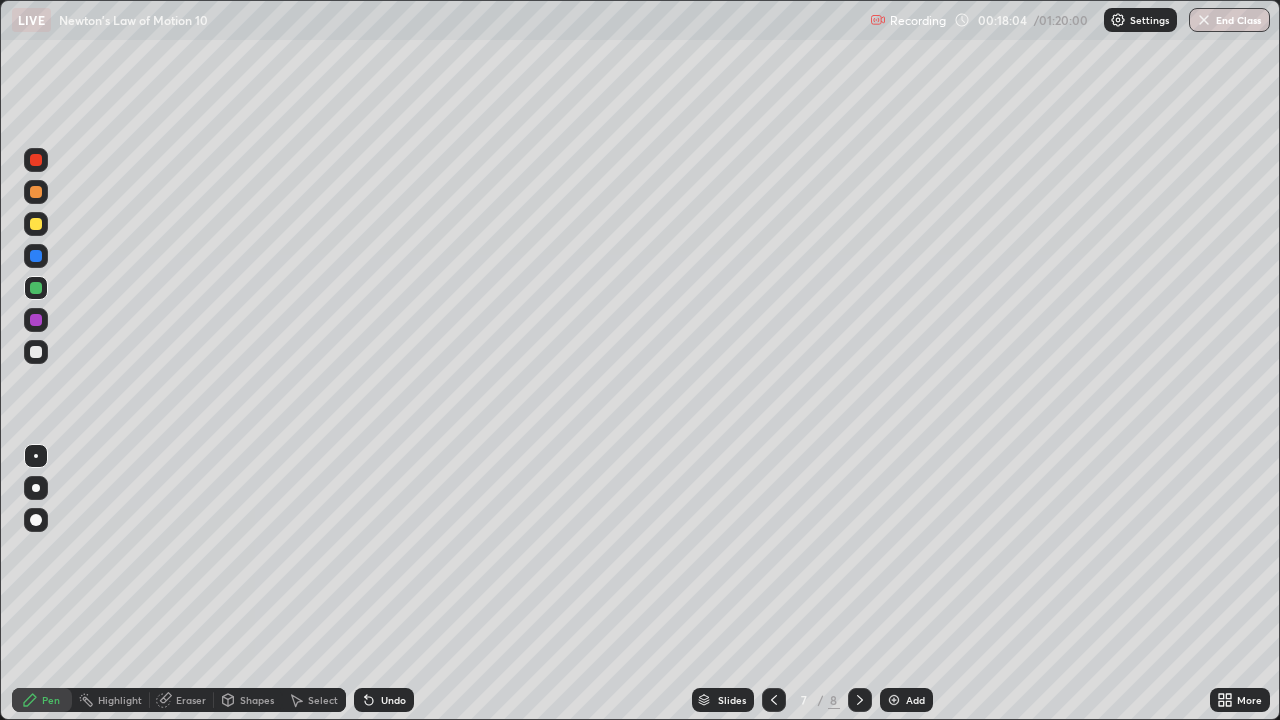 click on "Add" at bounding box center [915, 700] 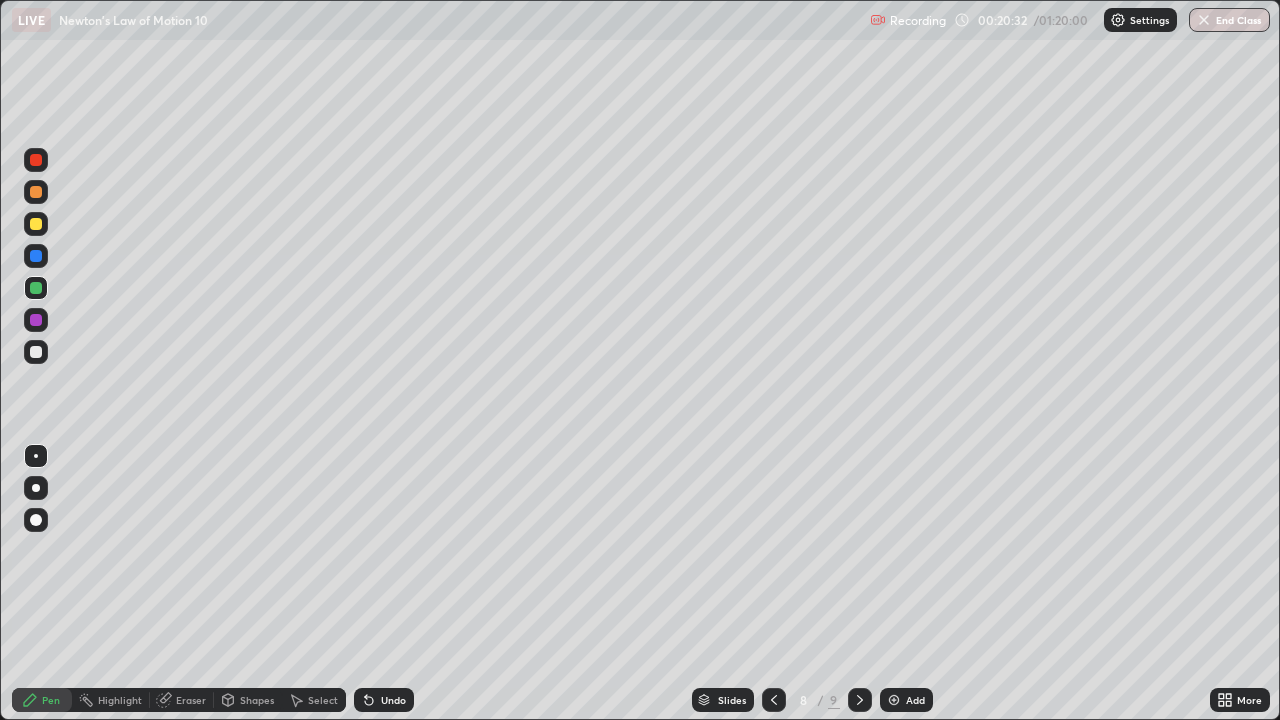 click at bounding box center (894, 700) 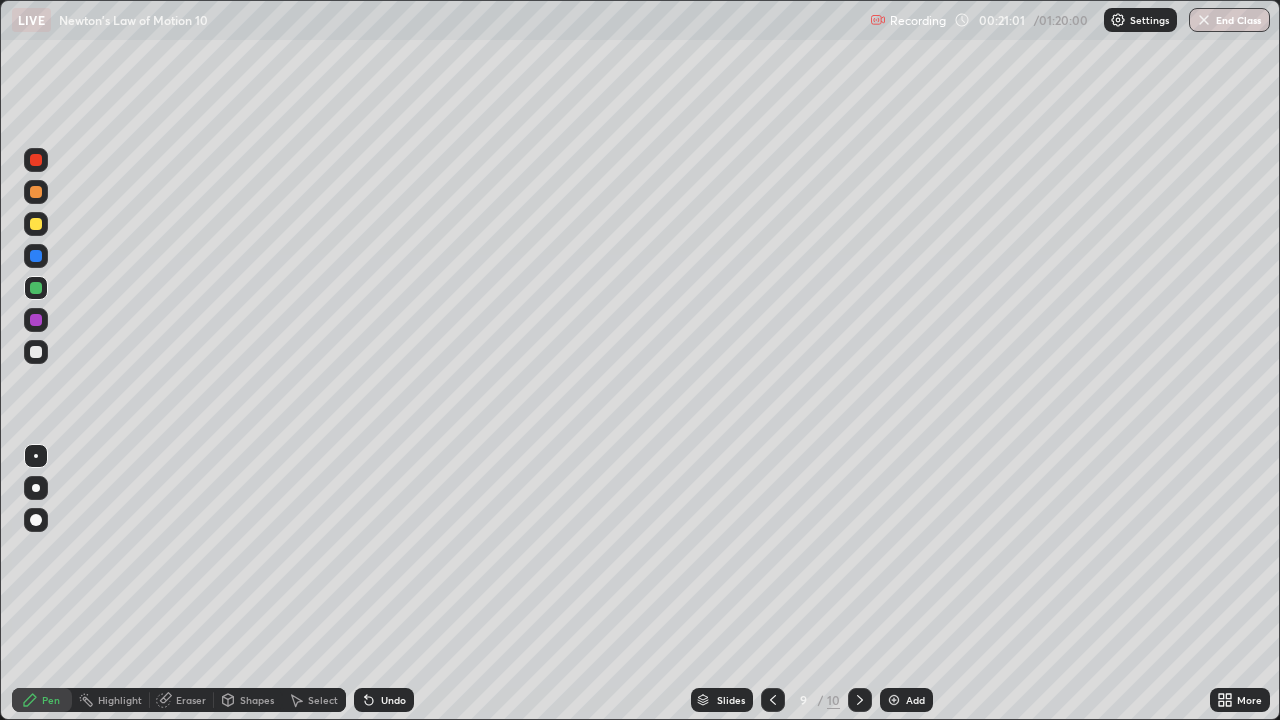 click at bounding box center [36, 224] 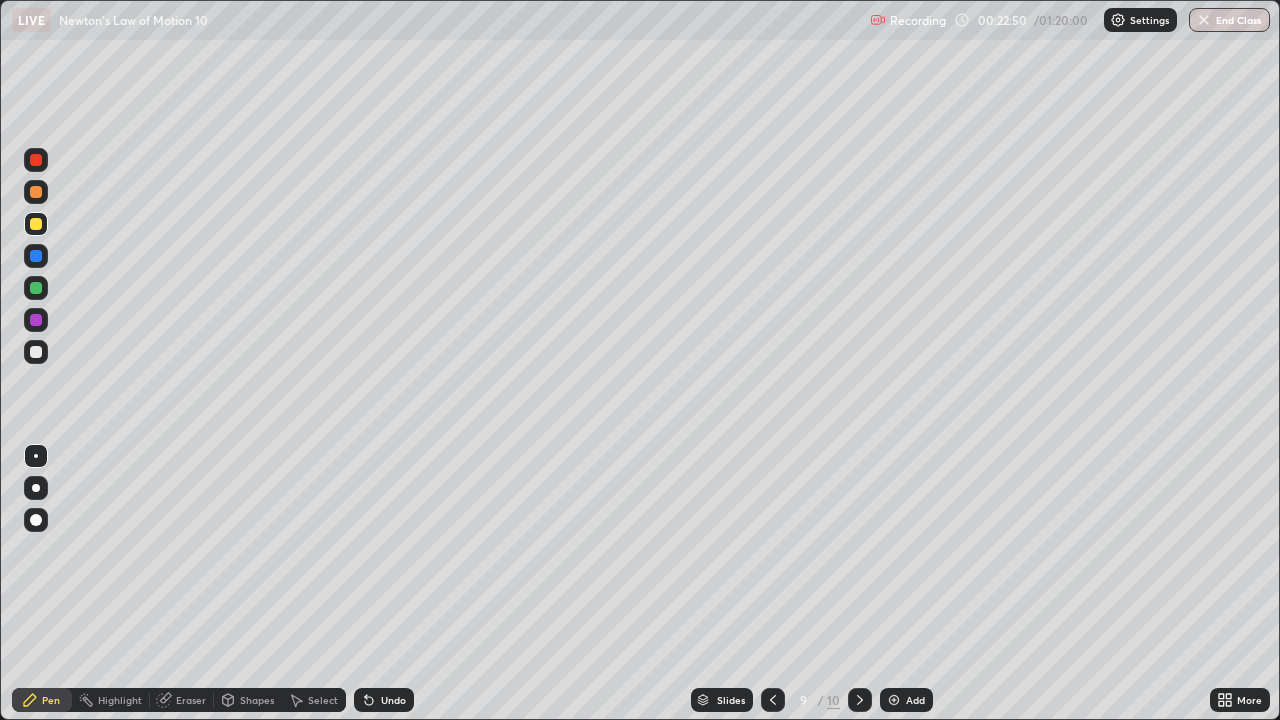 click on "Add" at bounding box center [915, 700] 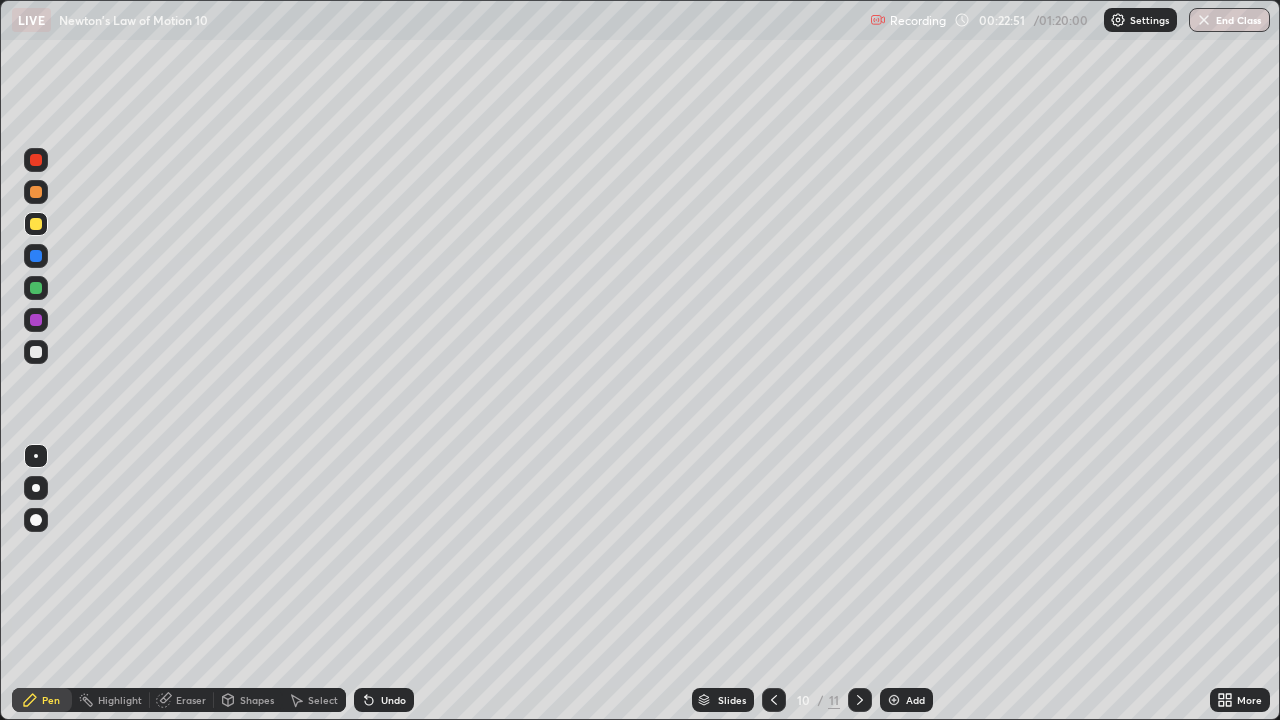 click 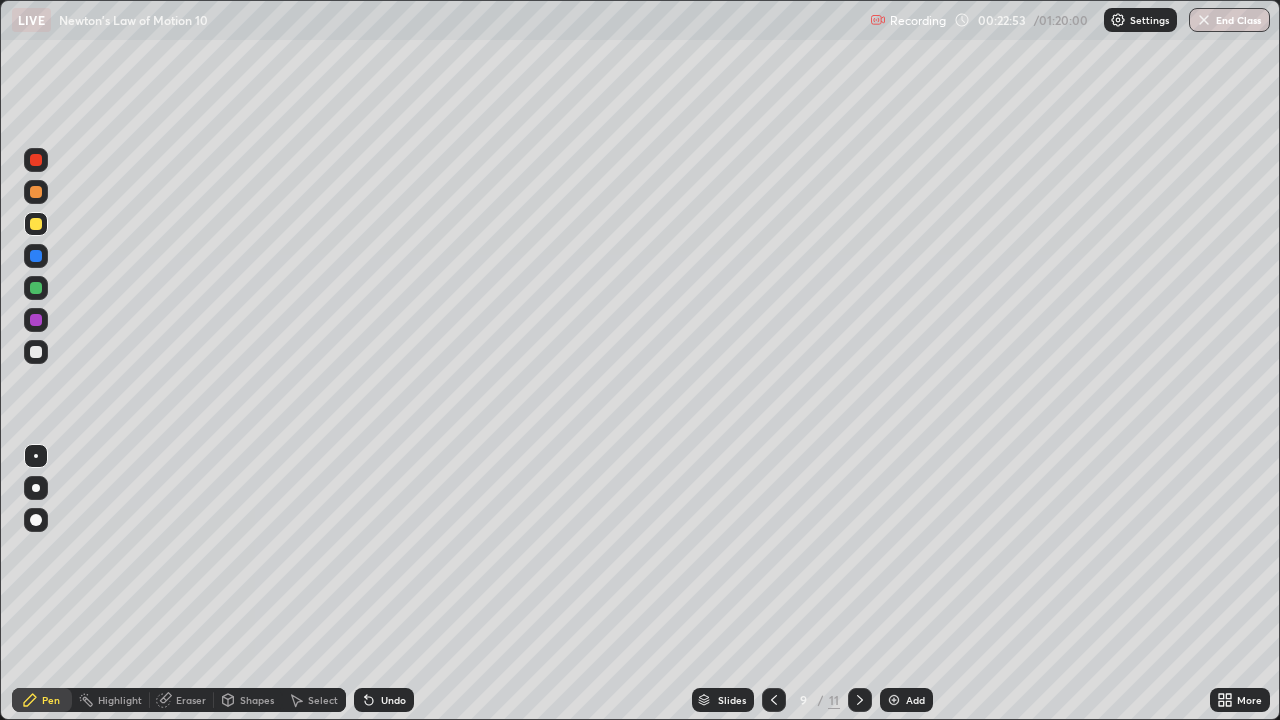 click at bounding box center (894, 700) 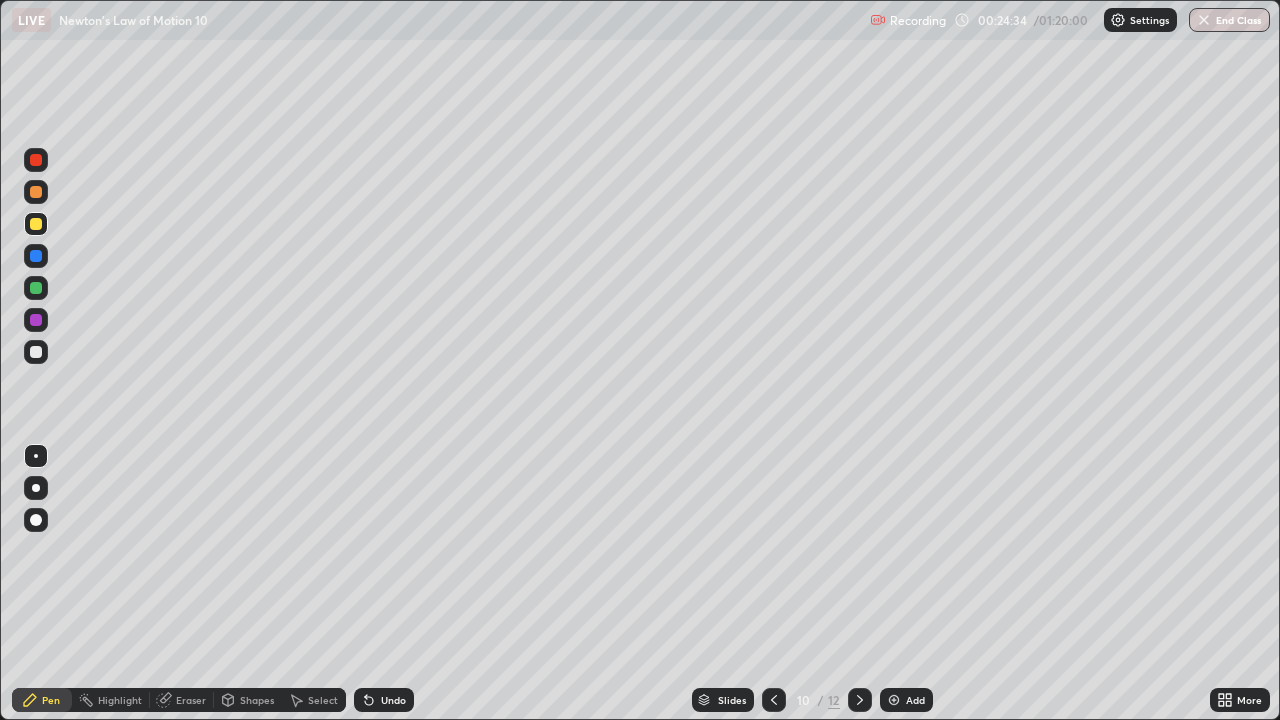 click on "Add" at bounding box center (915, 700) 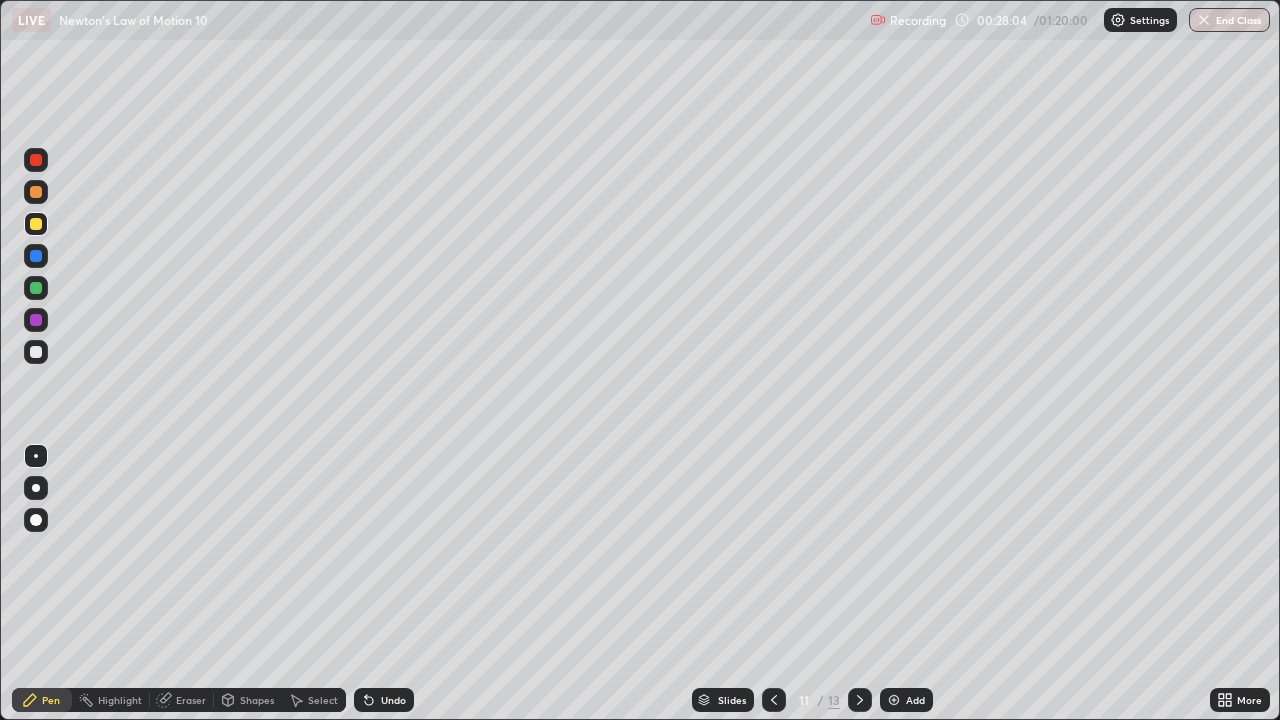 click at bounding box center [894, 700] 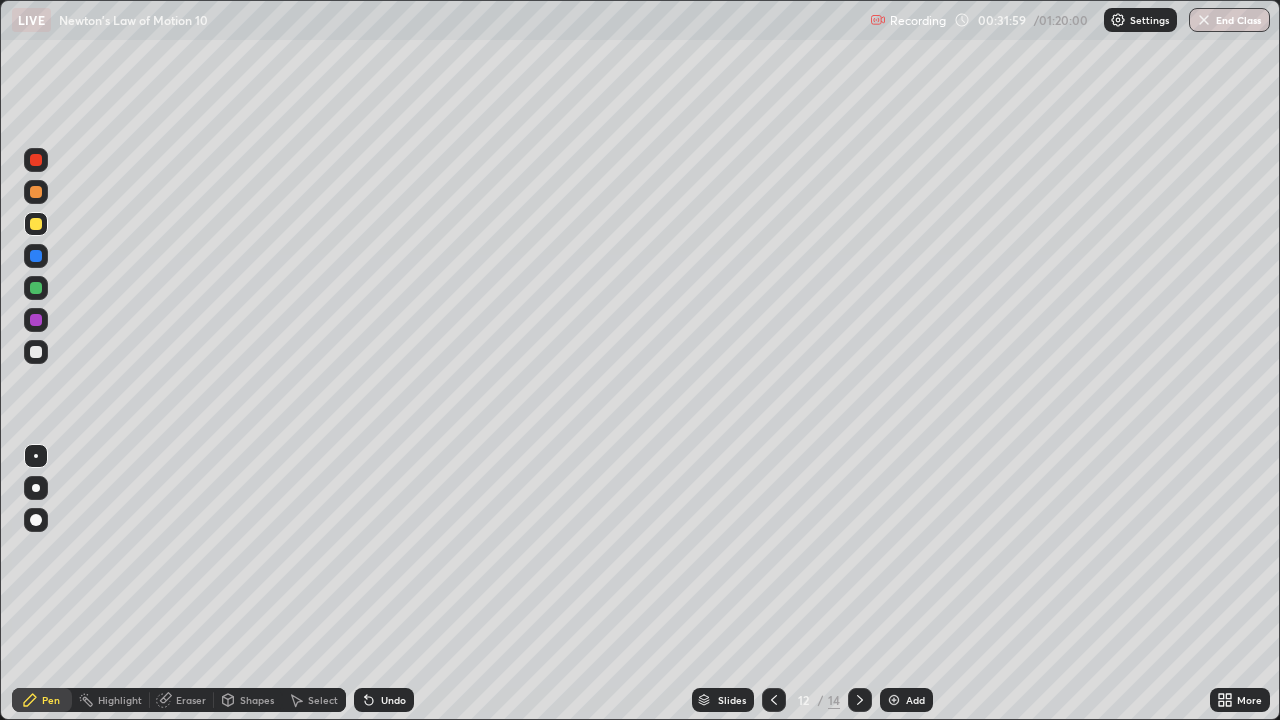 click on "Add" at bounding box center [915, 700] 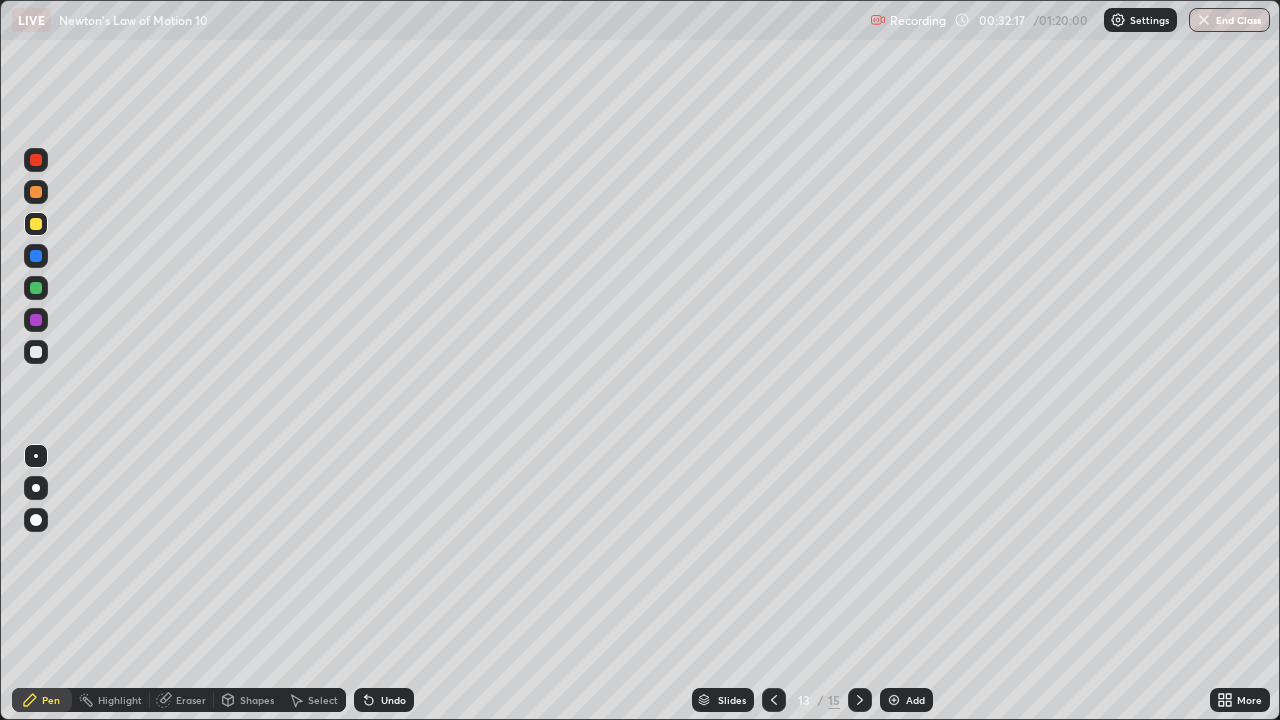 click at bounding box center [36, 352] 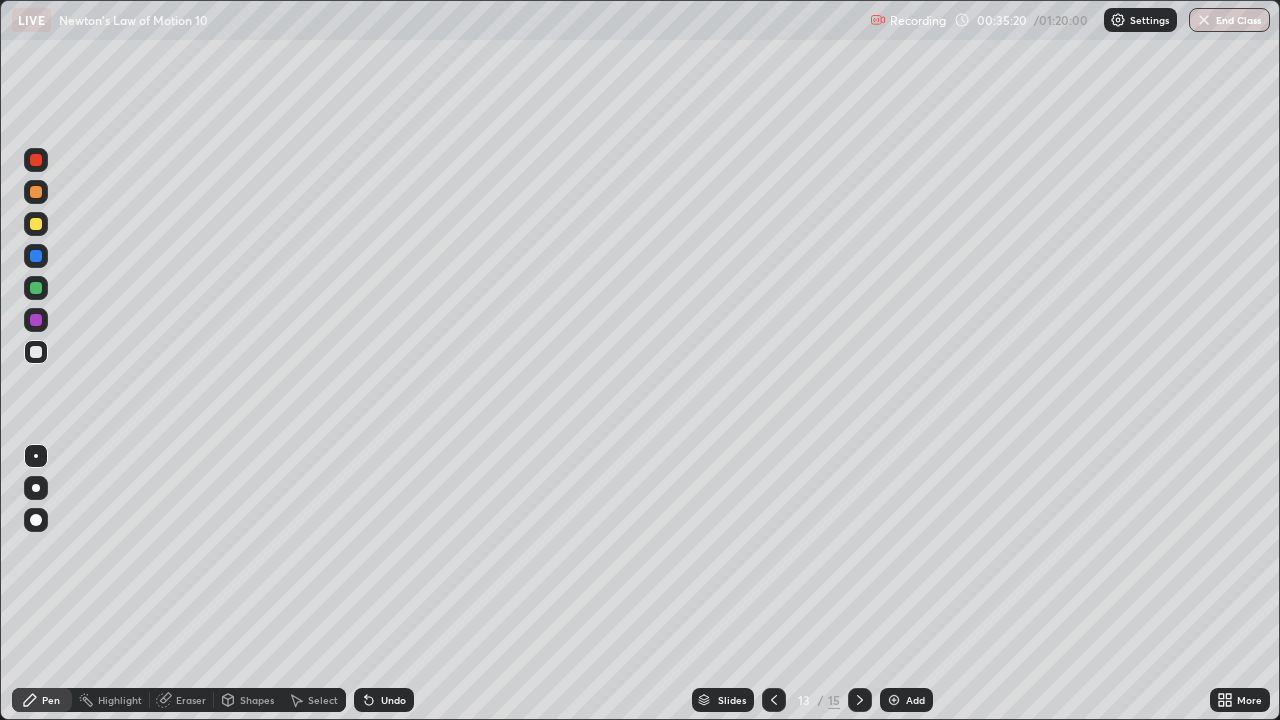 click on "Add" at bounding box center [915, 700] 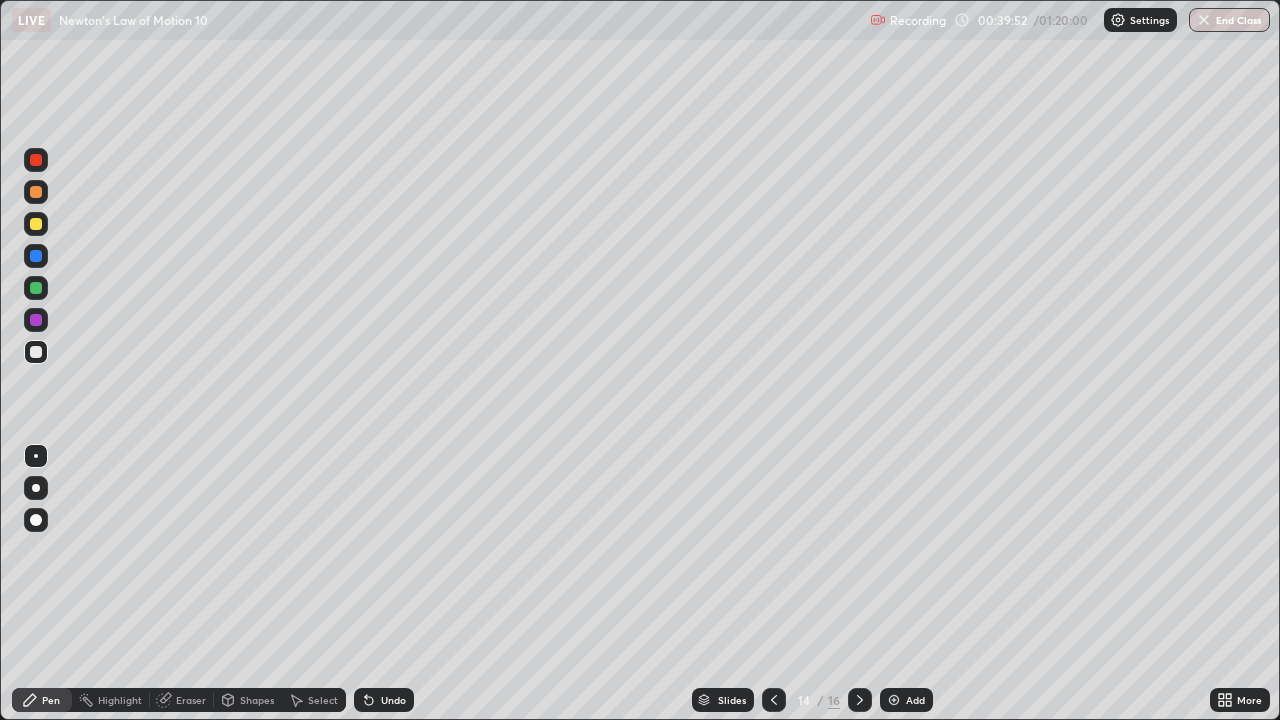 click on "Add" at bounding box center [915, 700] 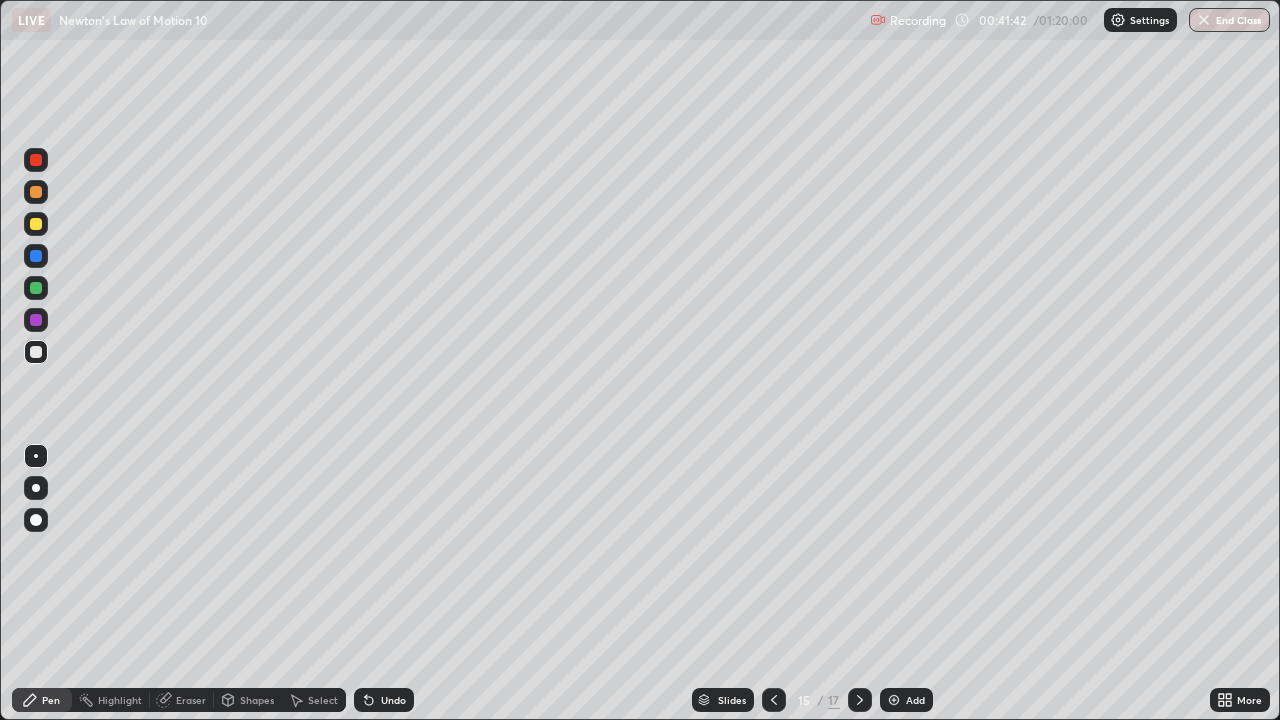 click on "Add" at bounding box center [906, 700] 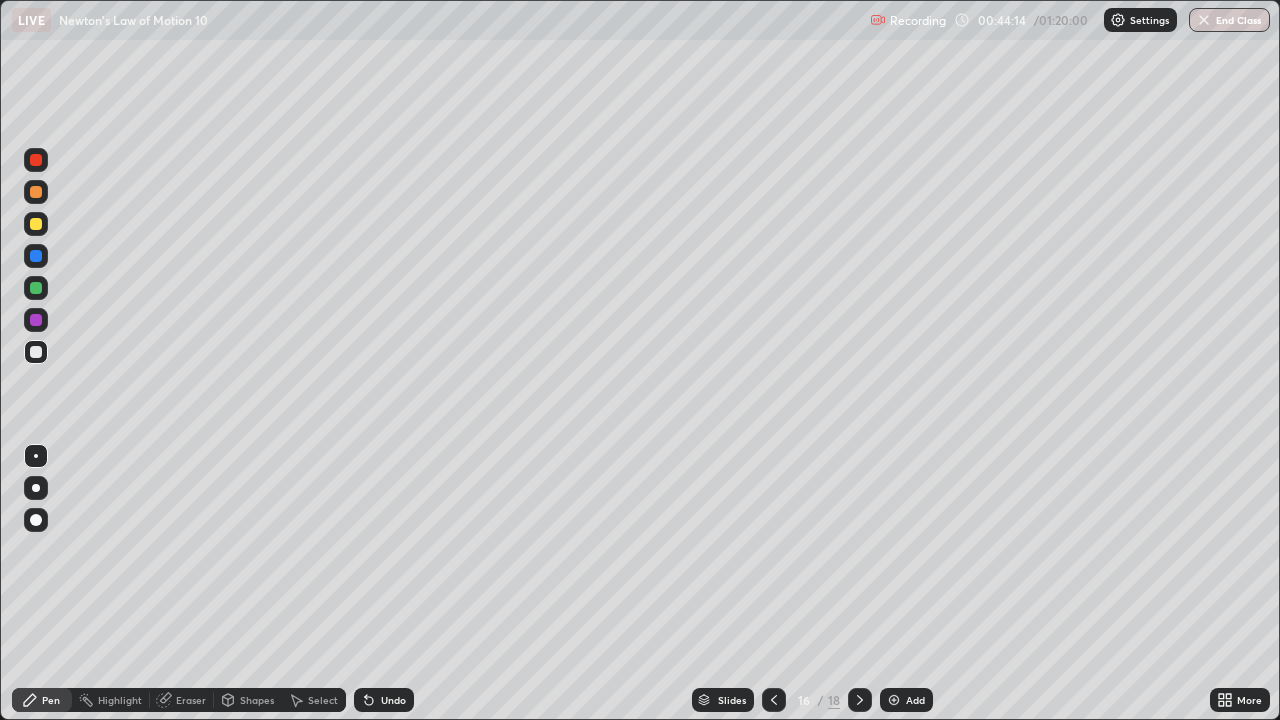 click on "Add" at bounding box center (906, 700) 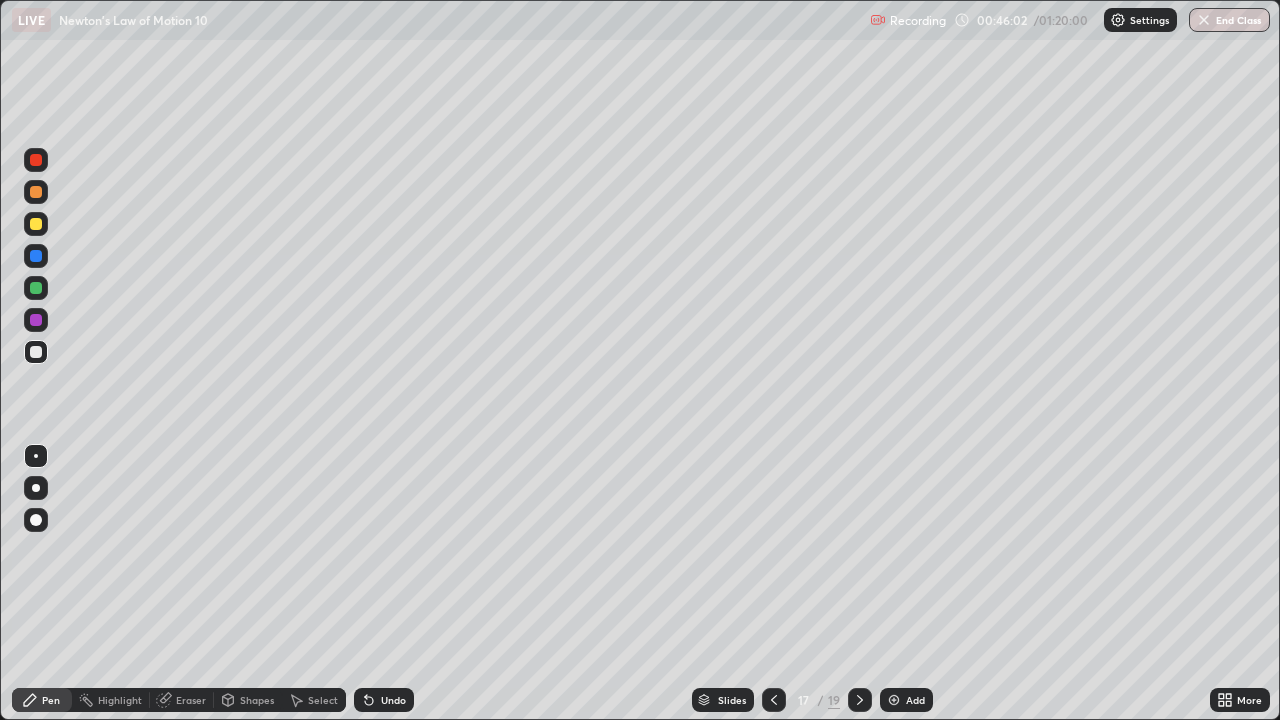 click on "Add" at bounding box center [906, 700] 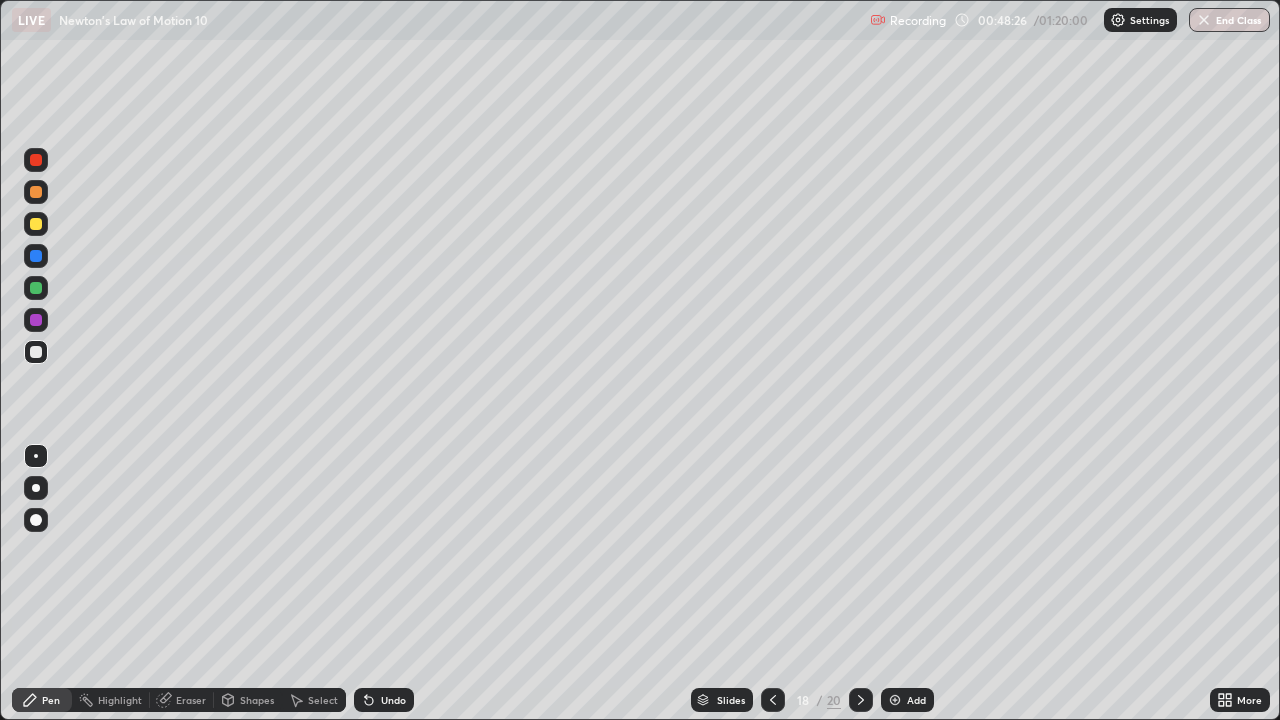 click on "Add" at bounding box center [907, 700] 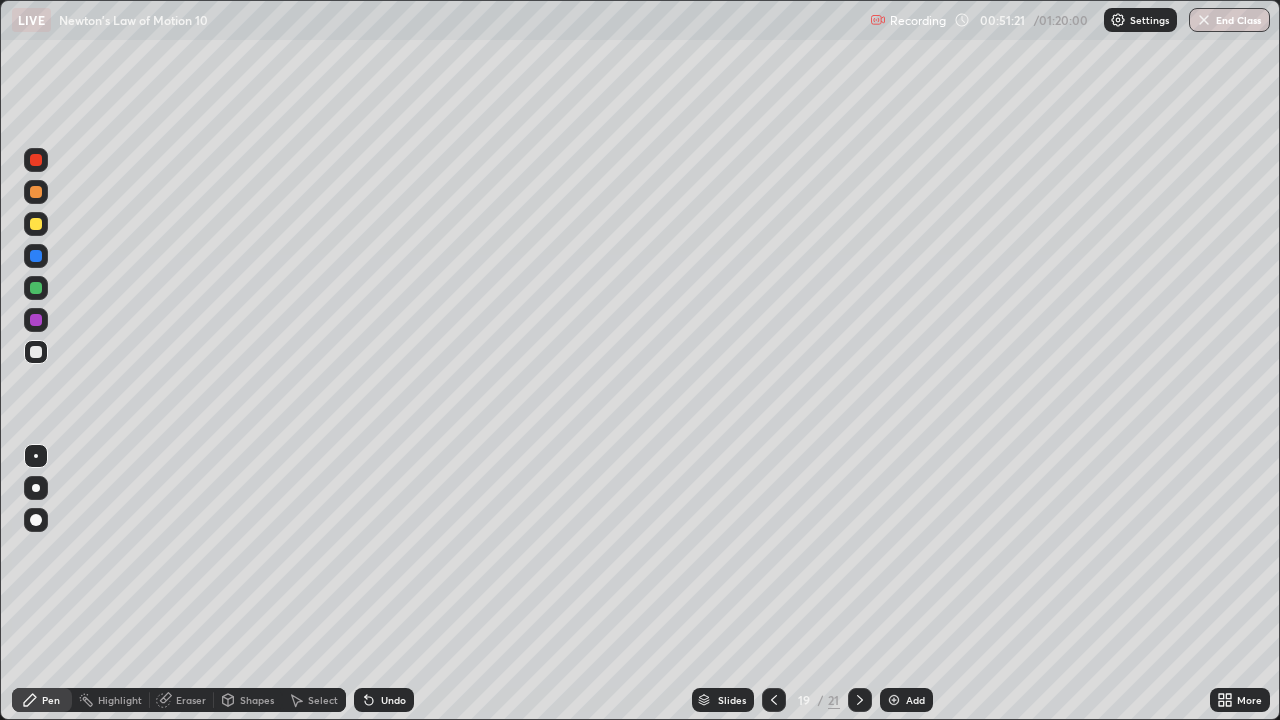 click on "Add" at bounding box center [906, 700] 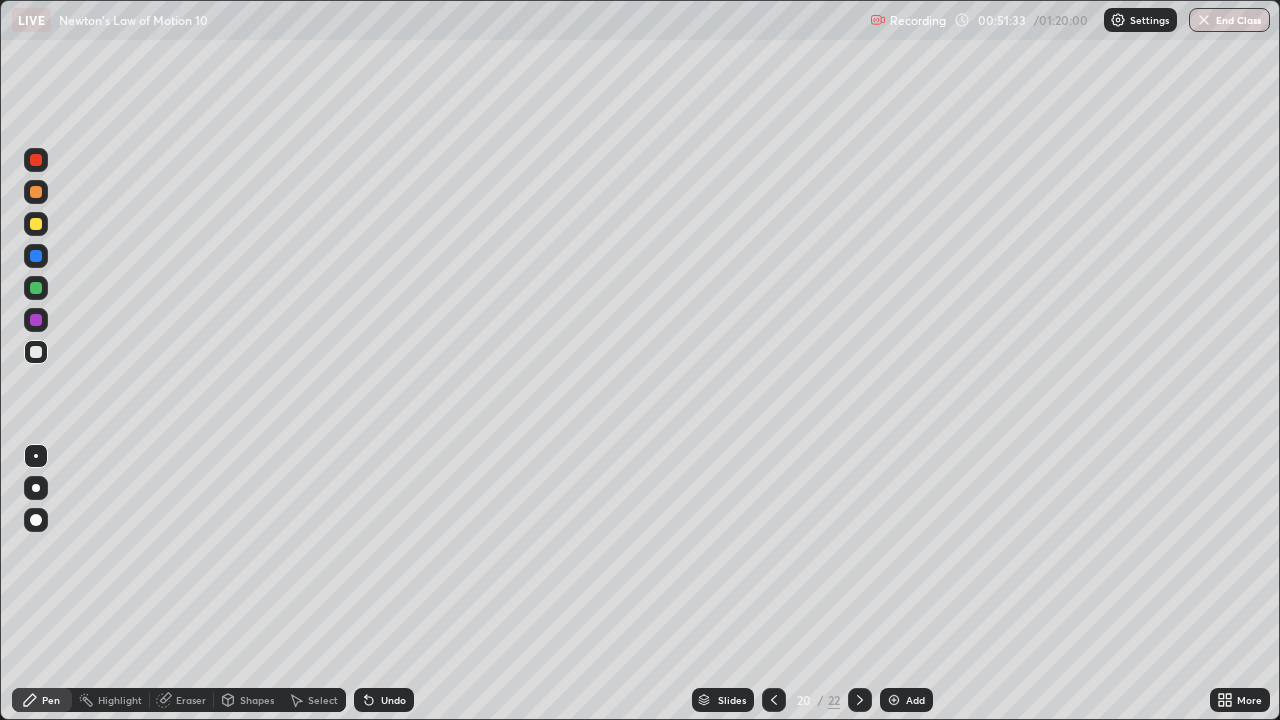 click on "Undo" at bounding box center [393, 700] 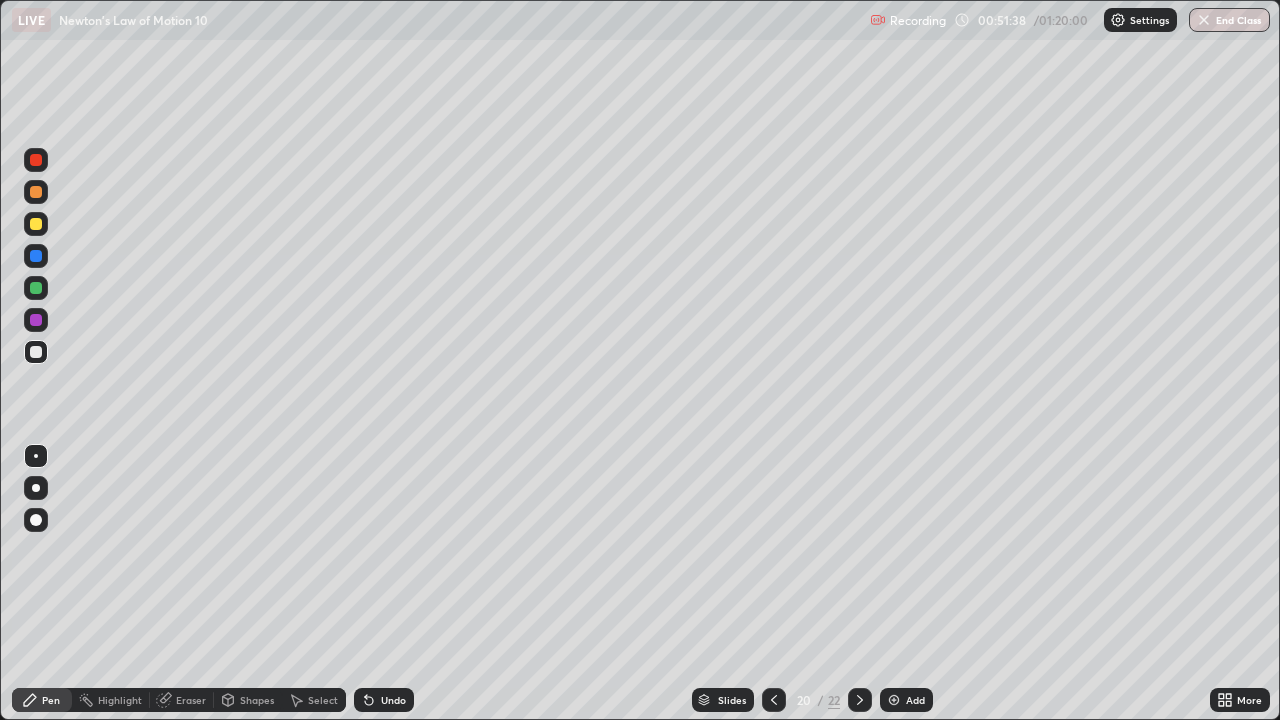 click on "Undo" at bounding box center (393, 700) 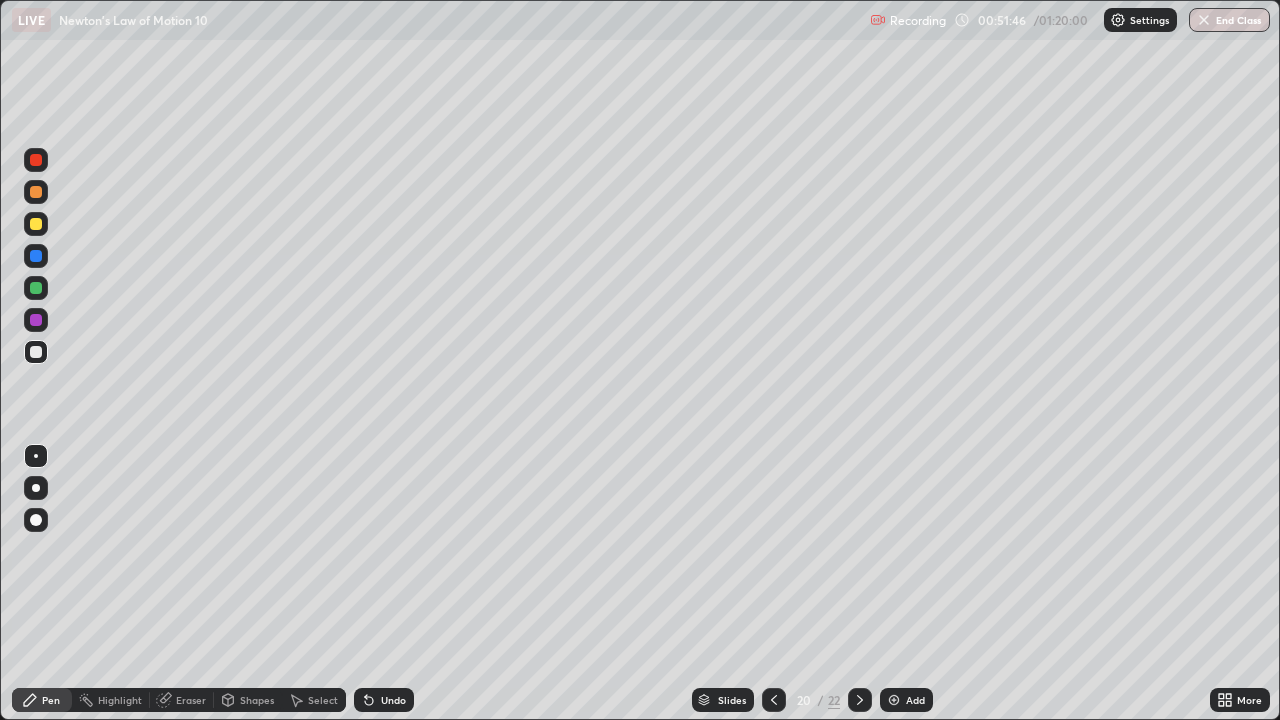 click on "Undo" at bounding box center [393, 700] 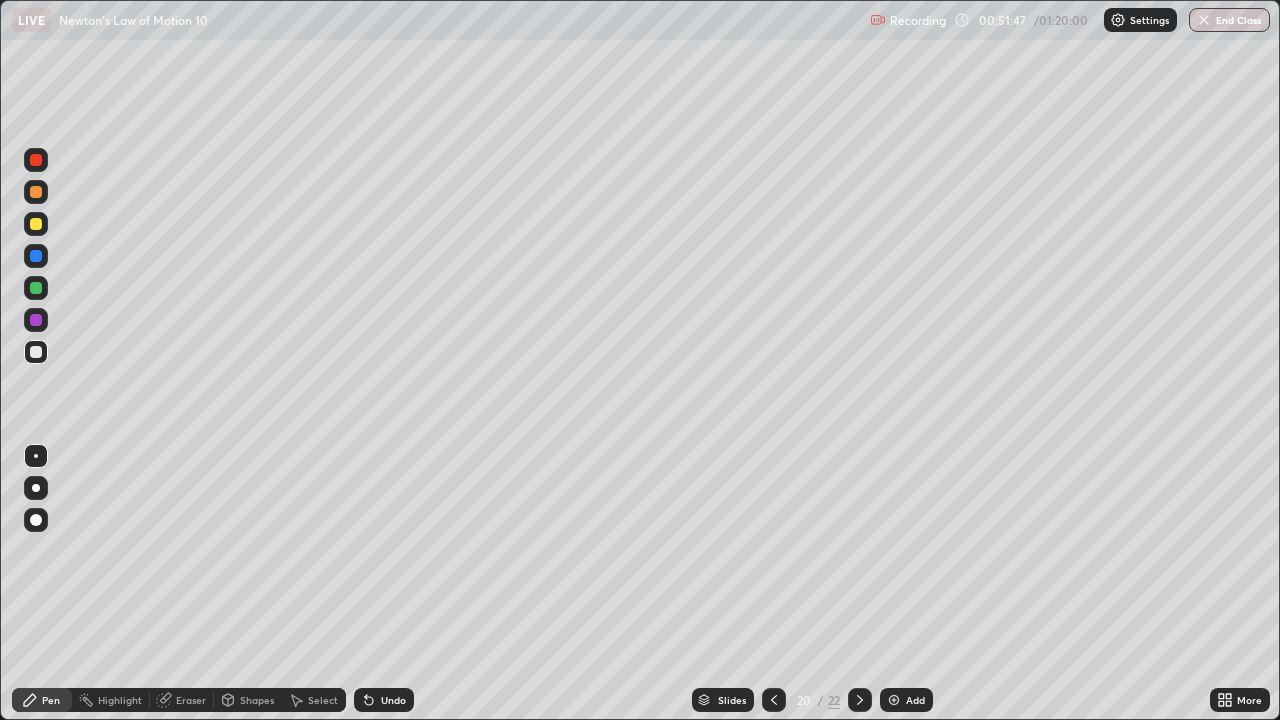 click on "Undo" at bounding box center (384, 700) 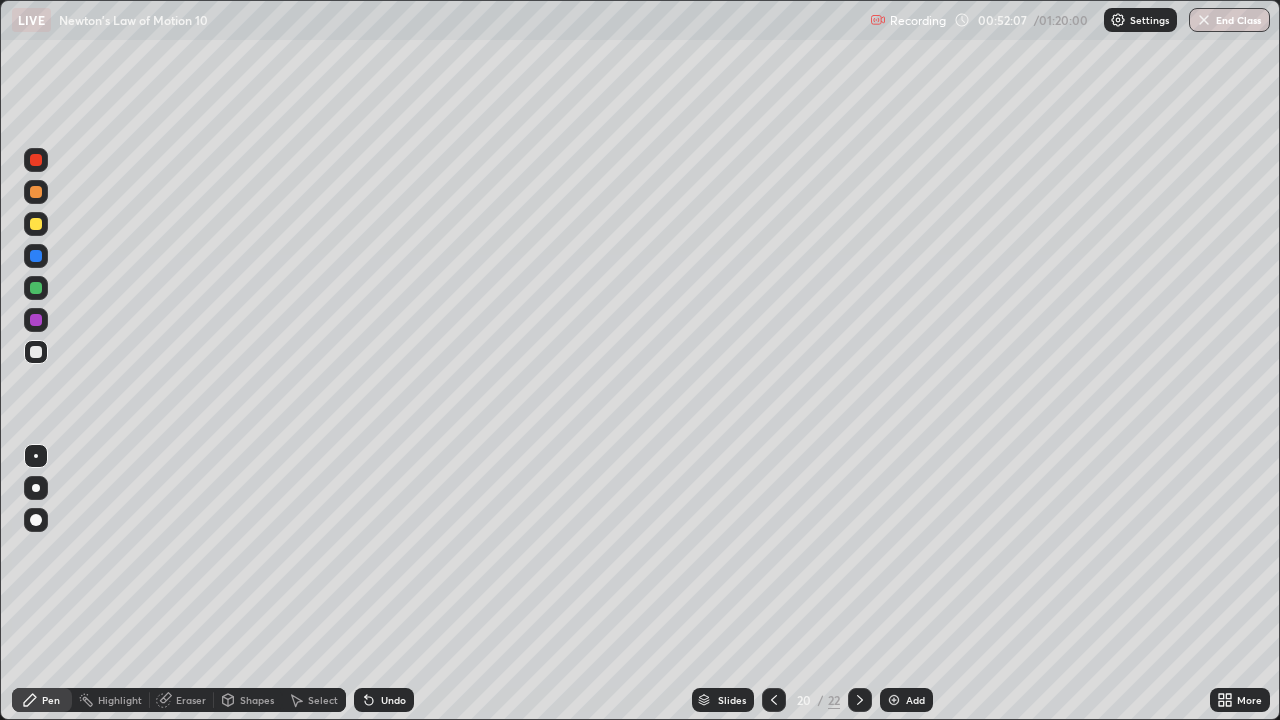 click on "Undo" at bounding box center (393, 700) 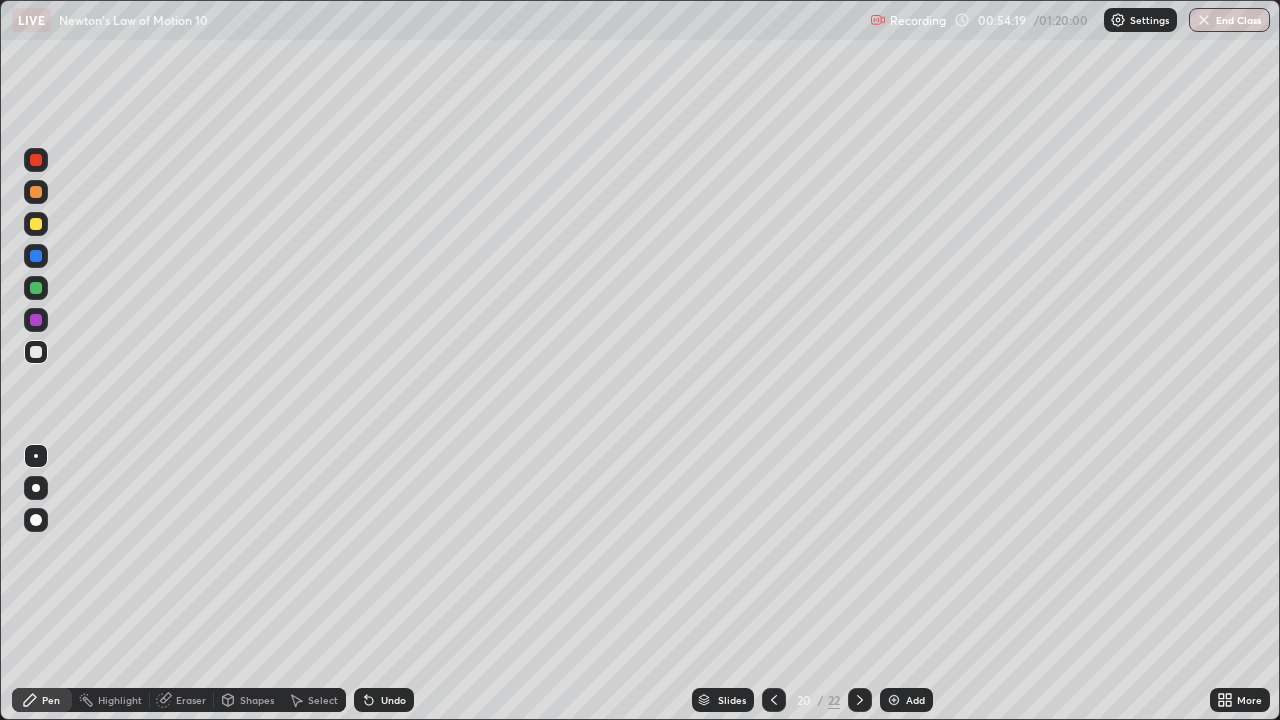click at bounding box center (36, 224) 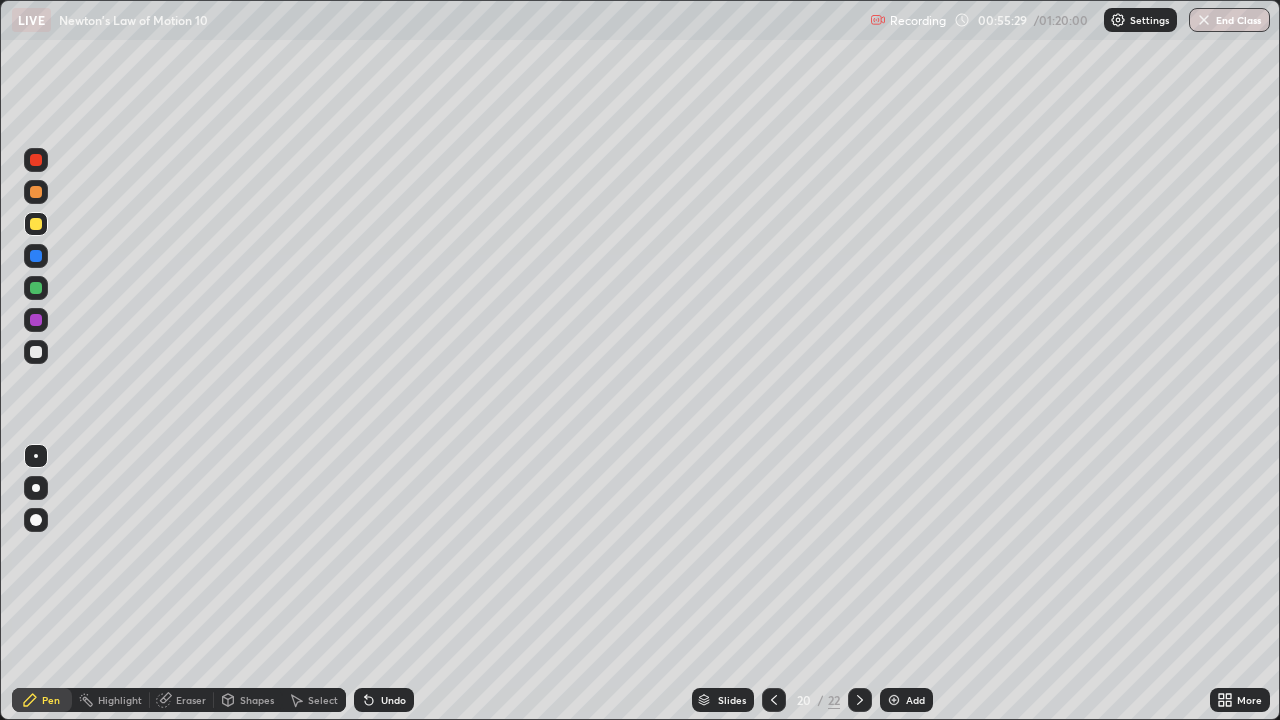 click at bounding box center (36, 352) 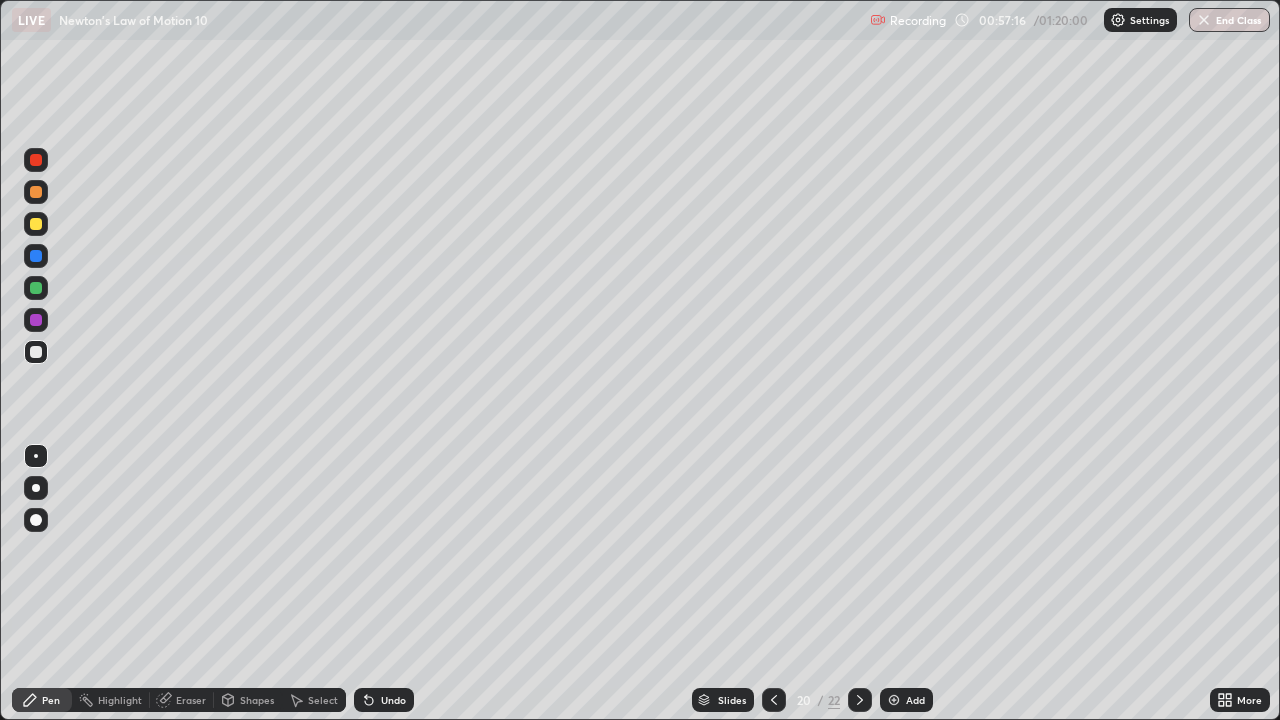 click on "Add" at bounding box center [906, 700] 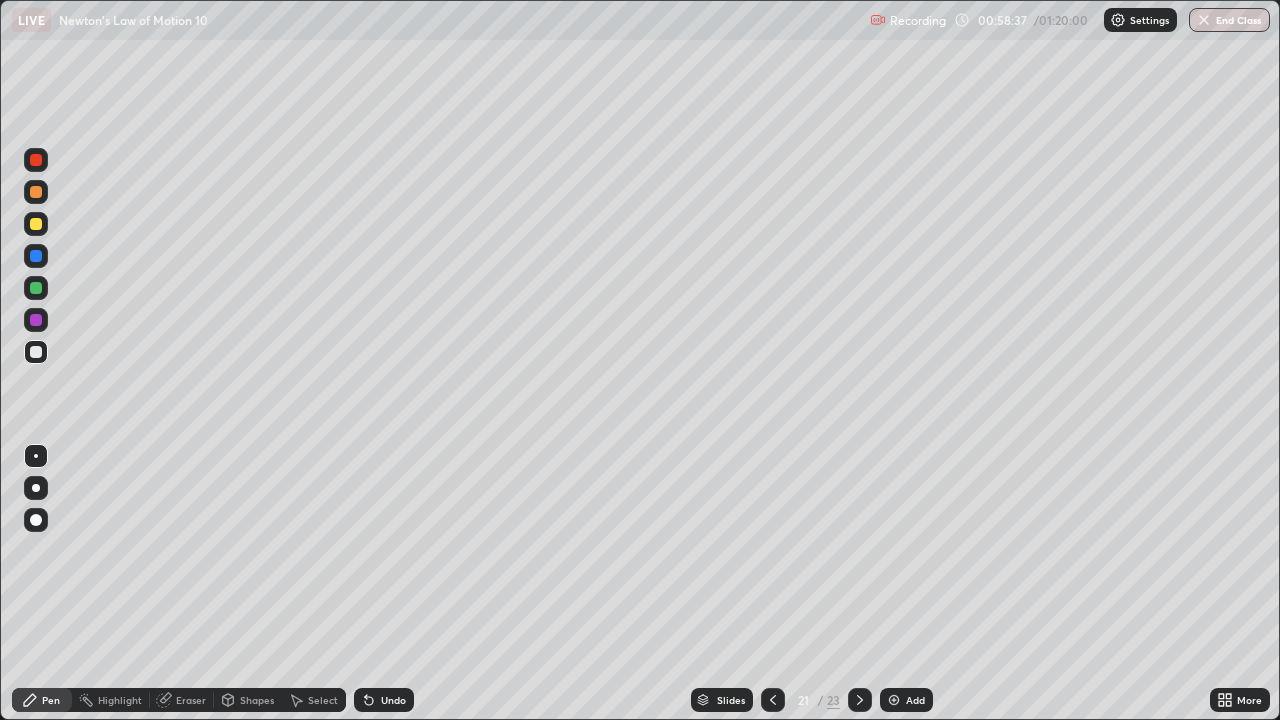 click on "Add" at bounding box center [915, 700] 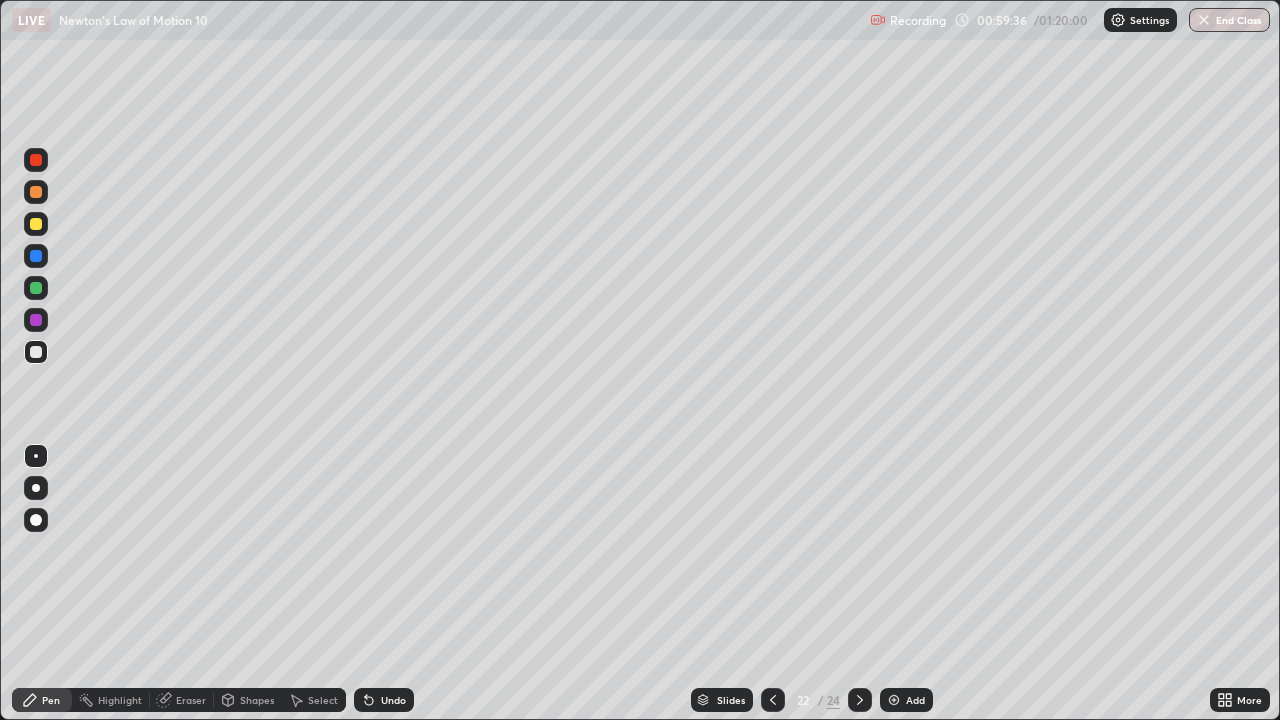 click on "Eraser" at bounding box center (191, 700) 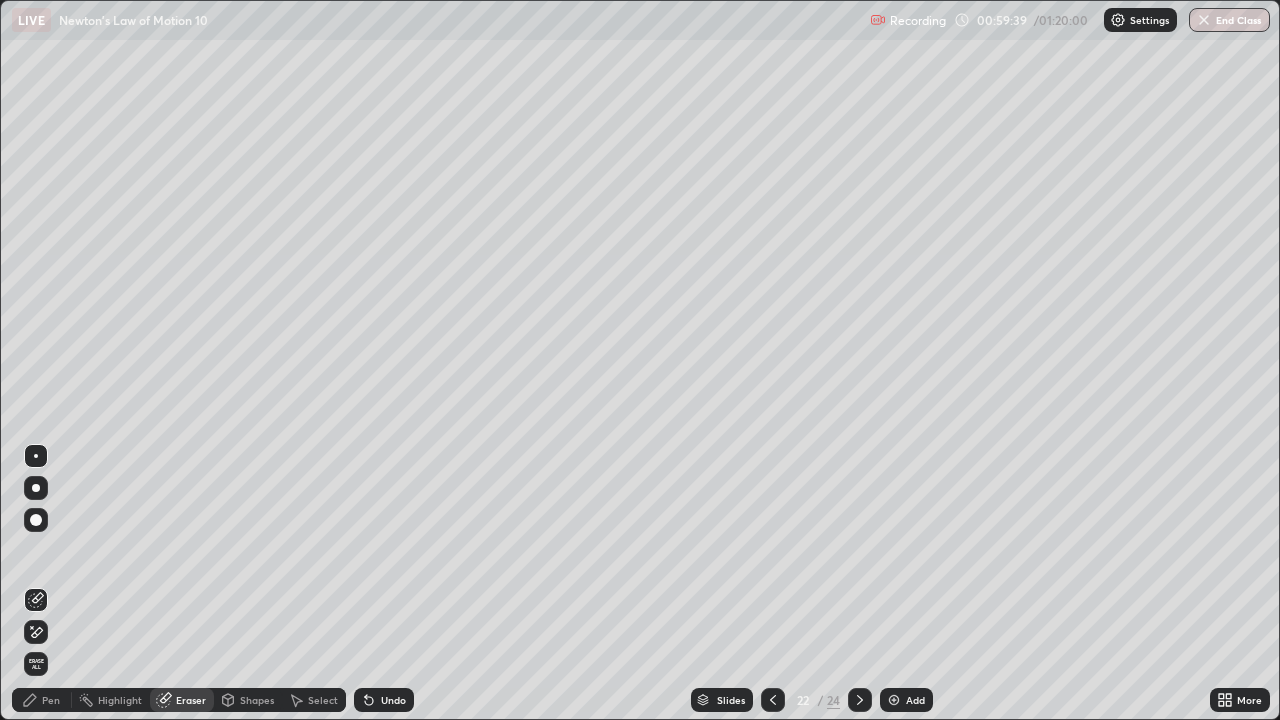 click on "Pen" at bounding box center [51, 700] 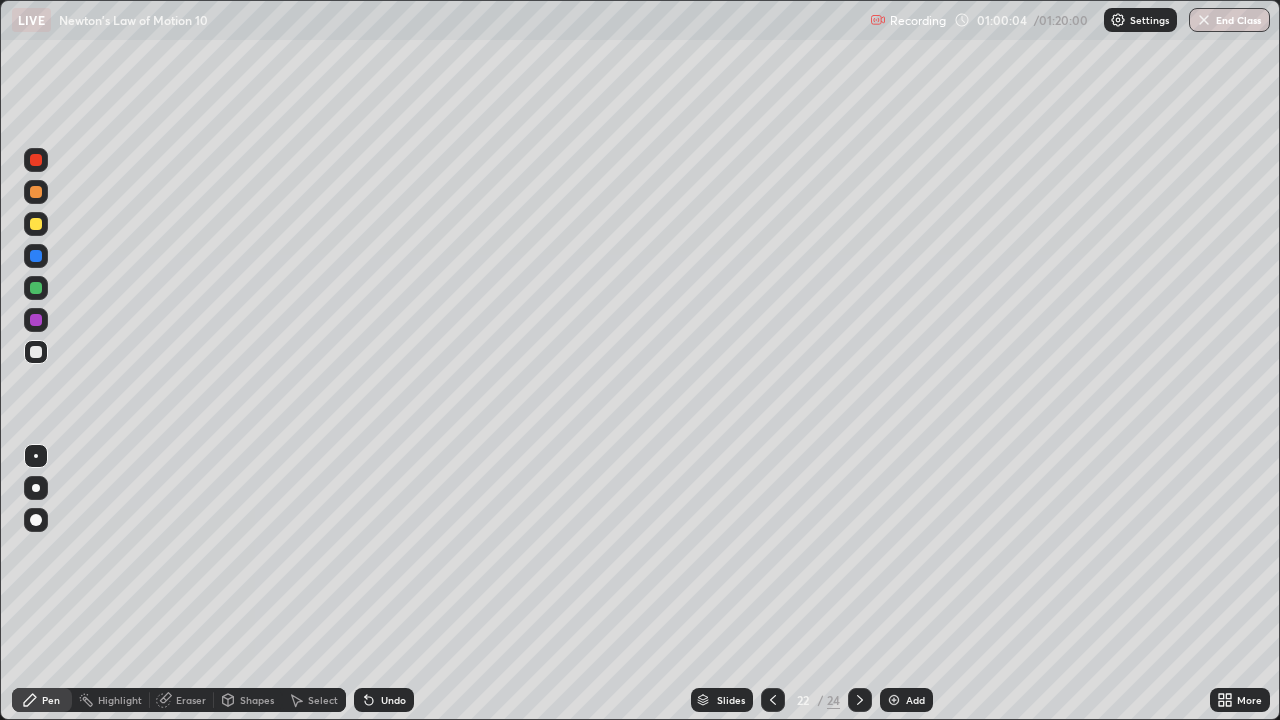 click at bounding box center [36, 224] 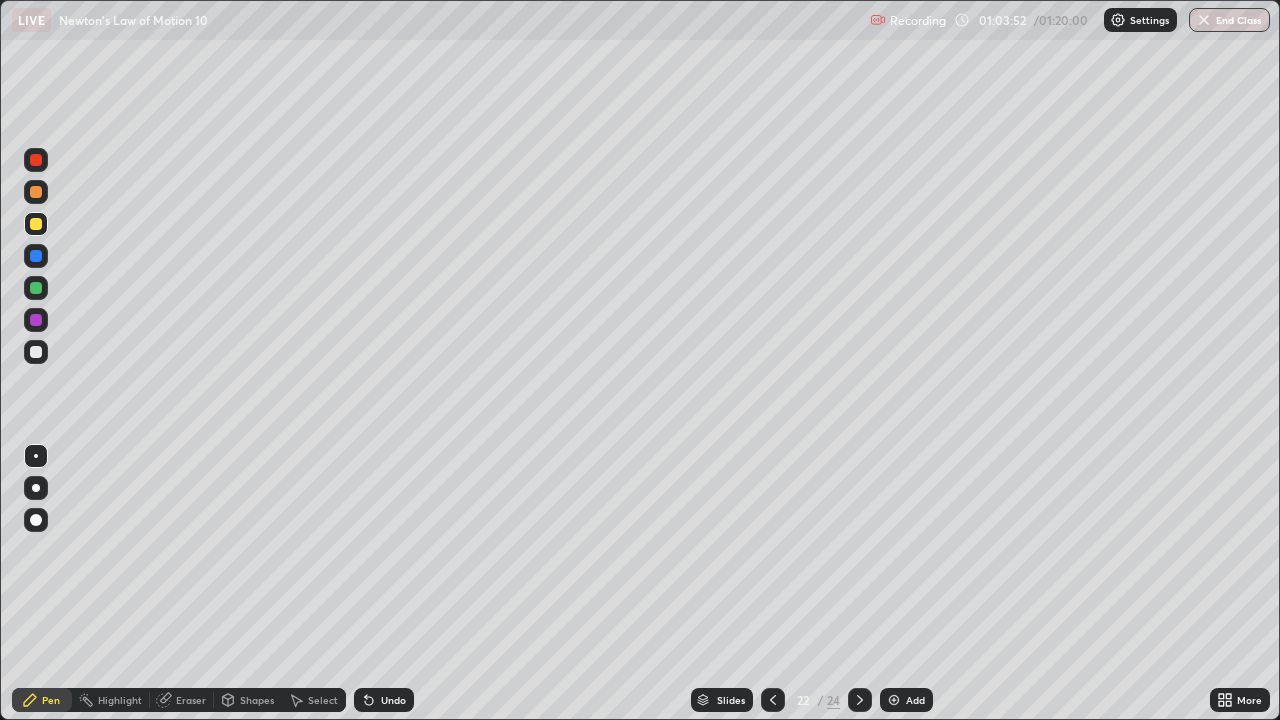 click at bounding box center (894, 700) 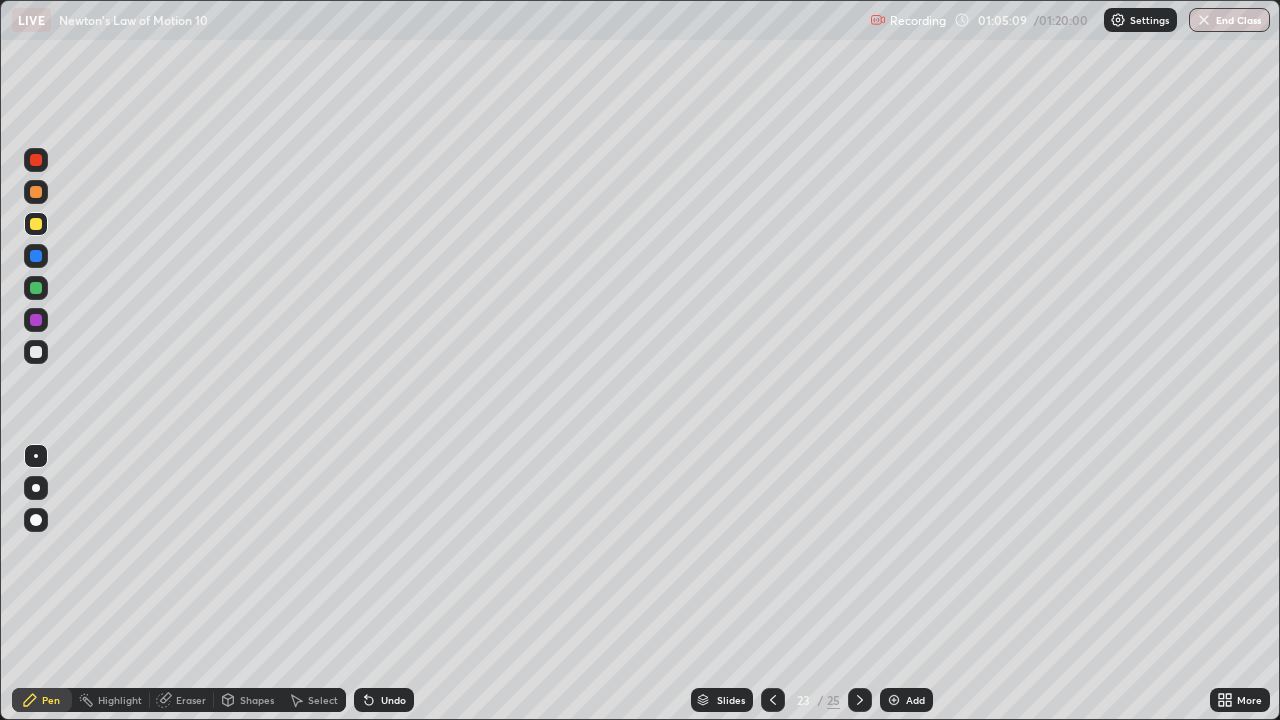 click at bounding box center [36, 288] 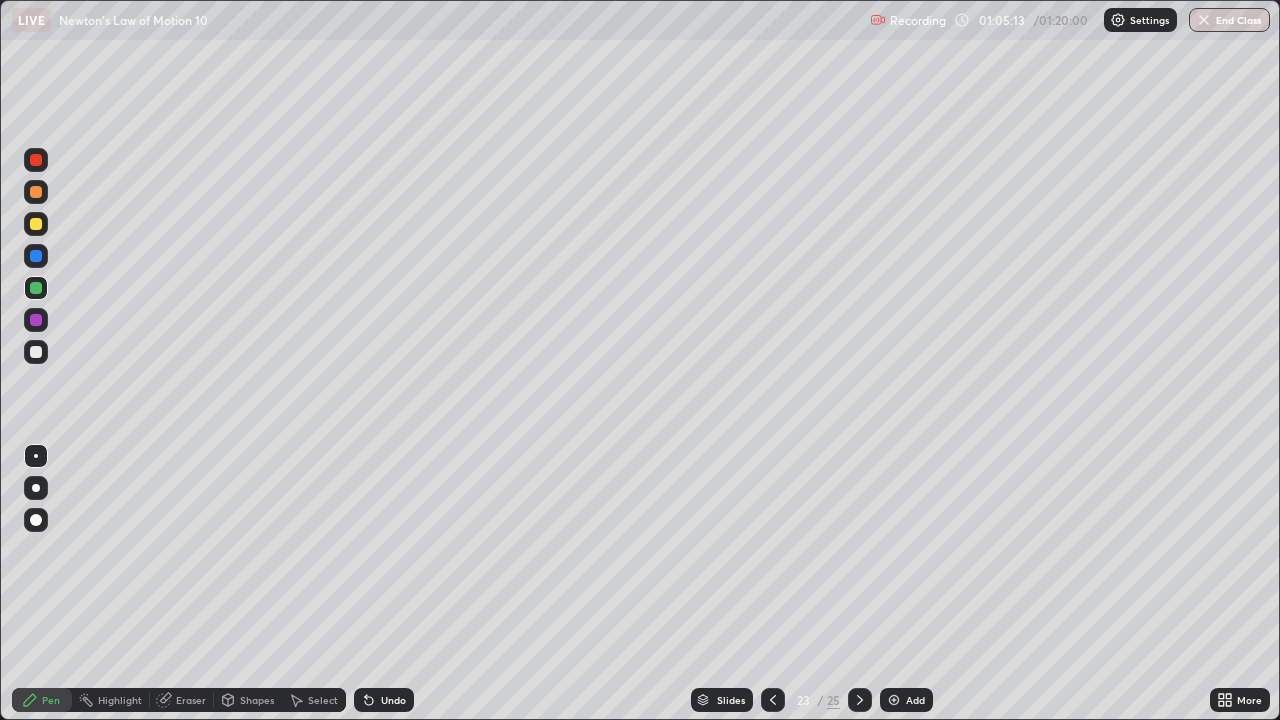 click at bounding box center (36, 256) 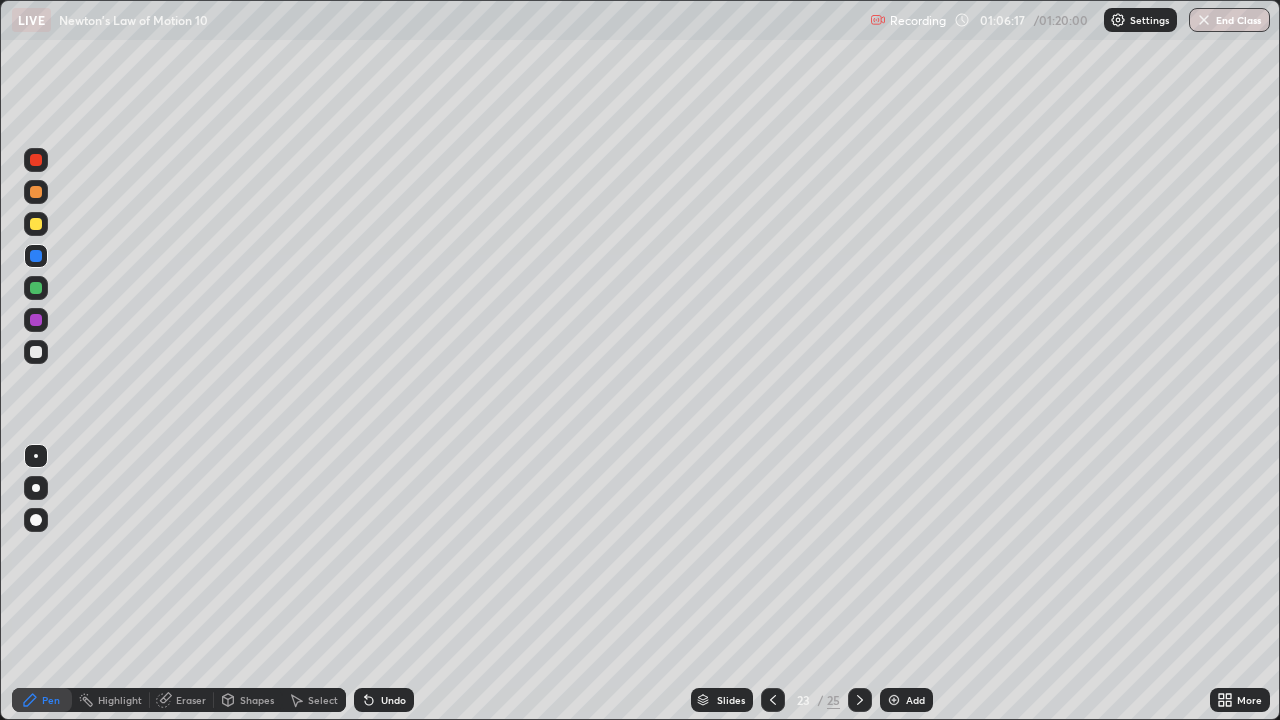 click at bounding box center [36, 288] 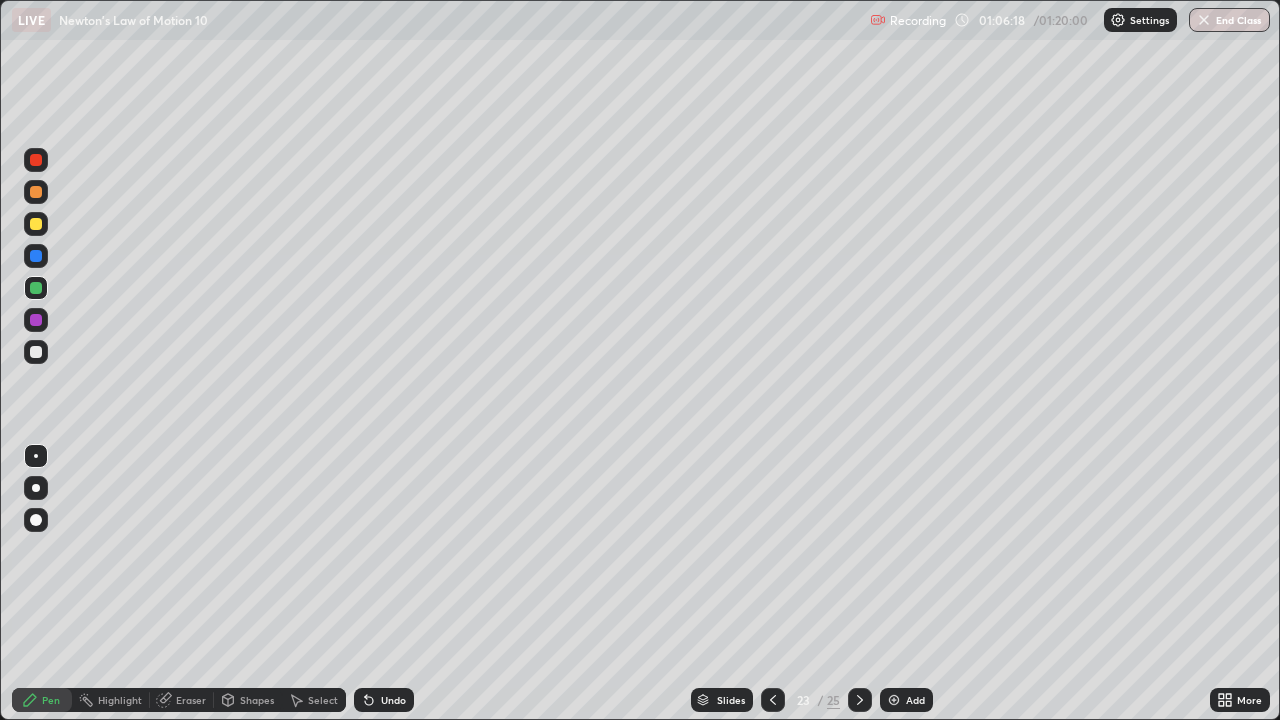 click at bounding box center (36, 224) 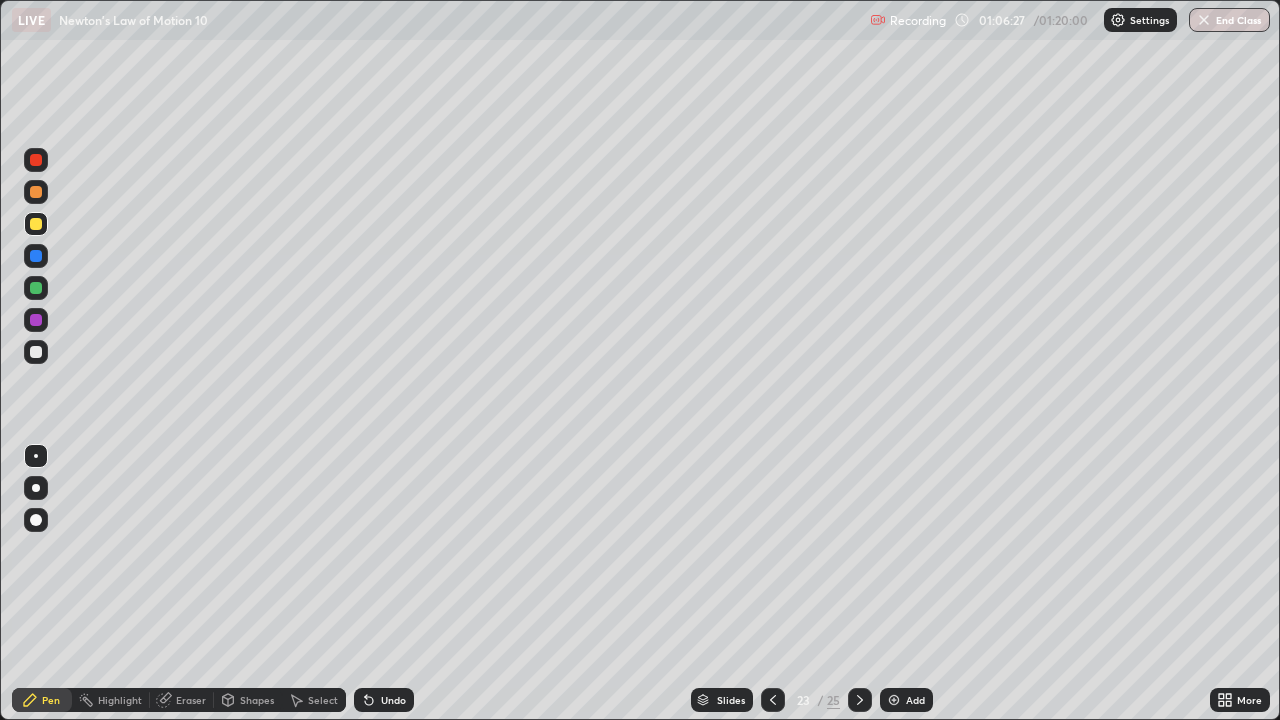 click at bounding box center (36, 288) 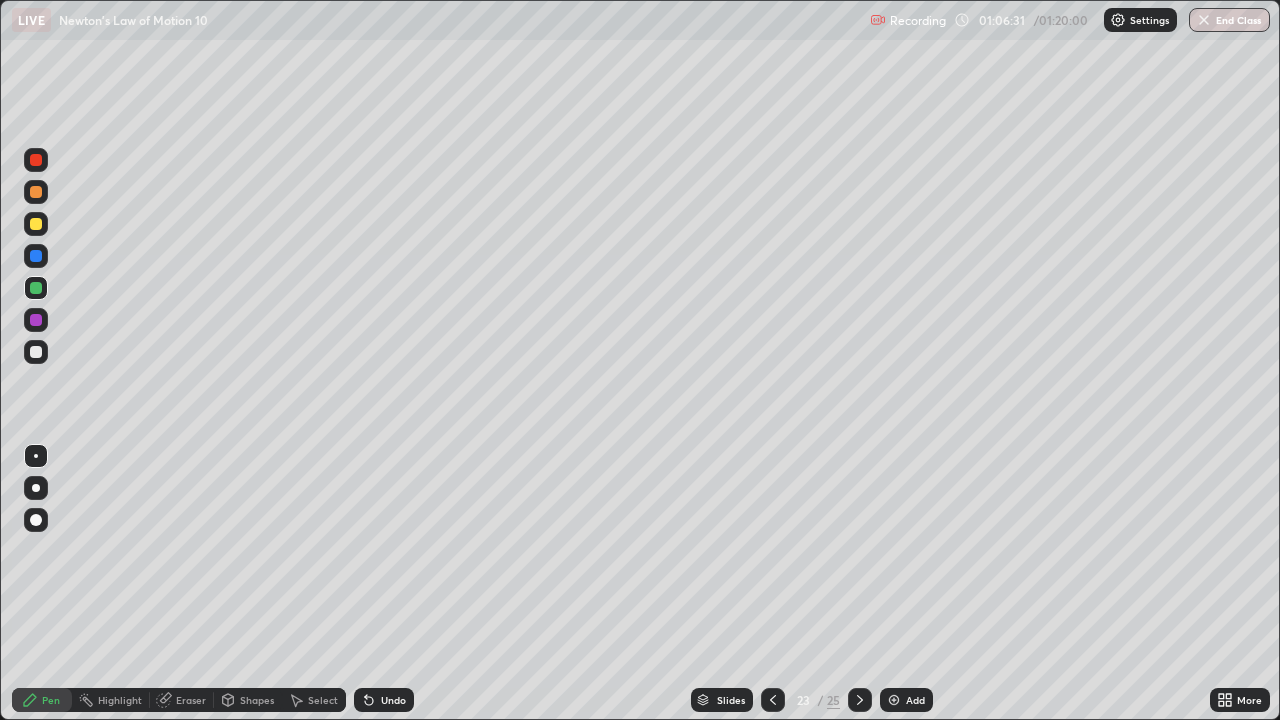 click at bounding box center (36, 256) 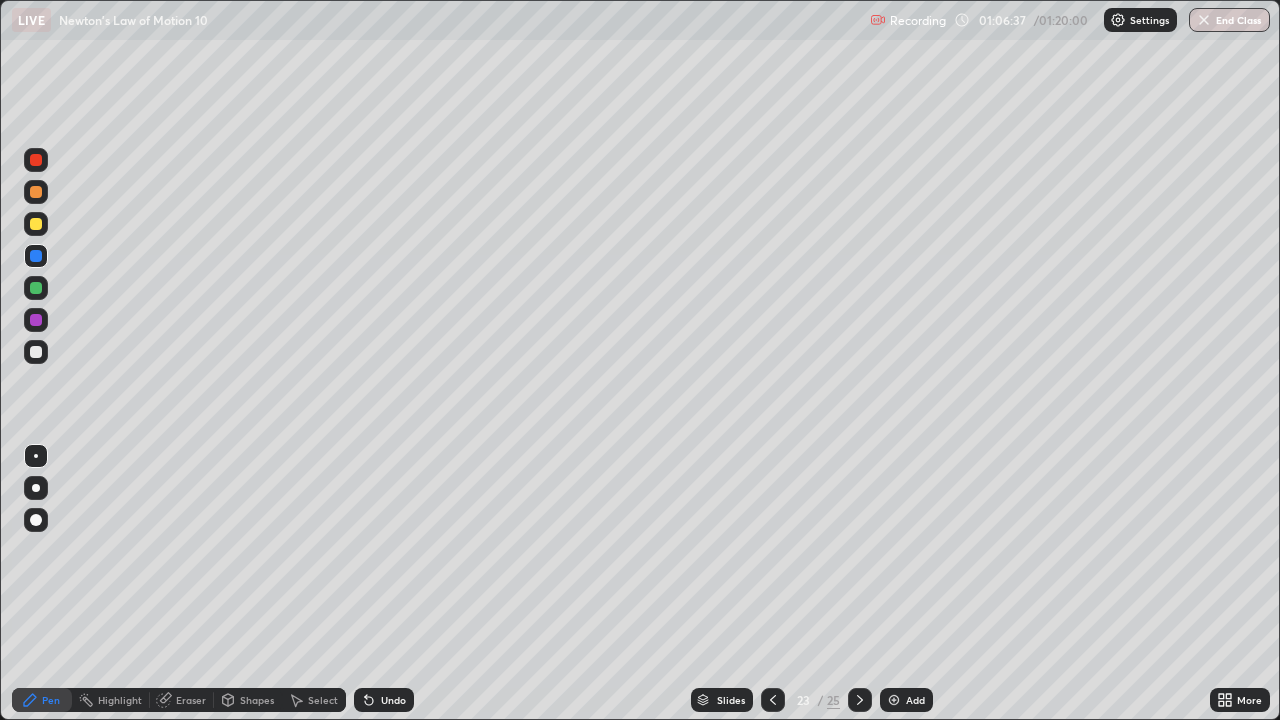 click at bounding box center (36, 352) 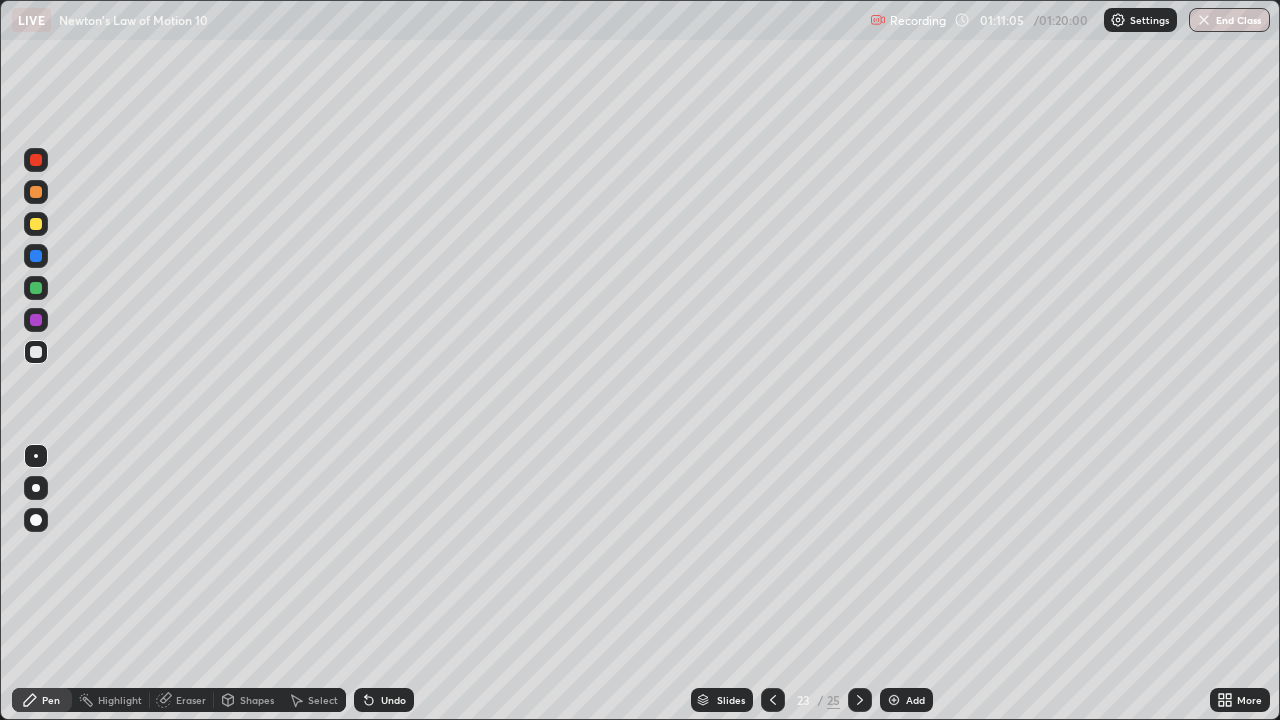 click at bounding box center (894, 700) 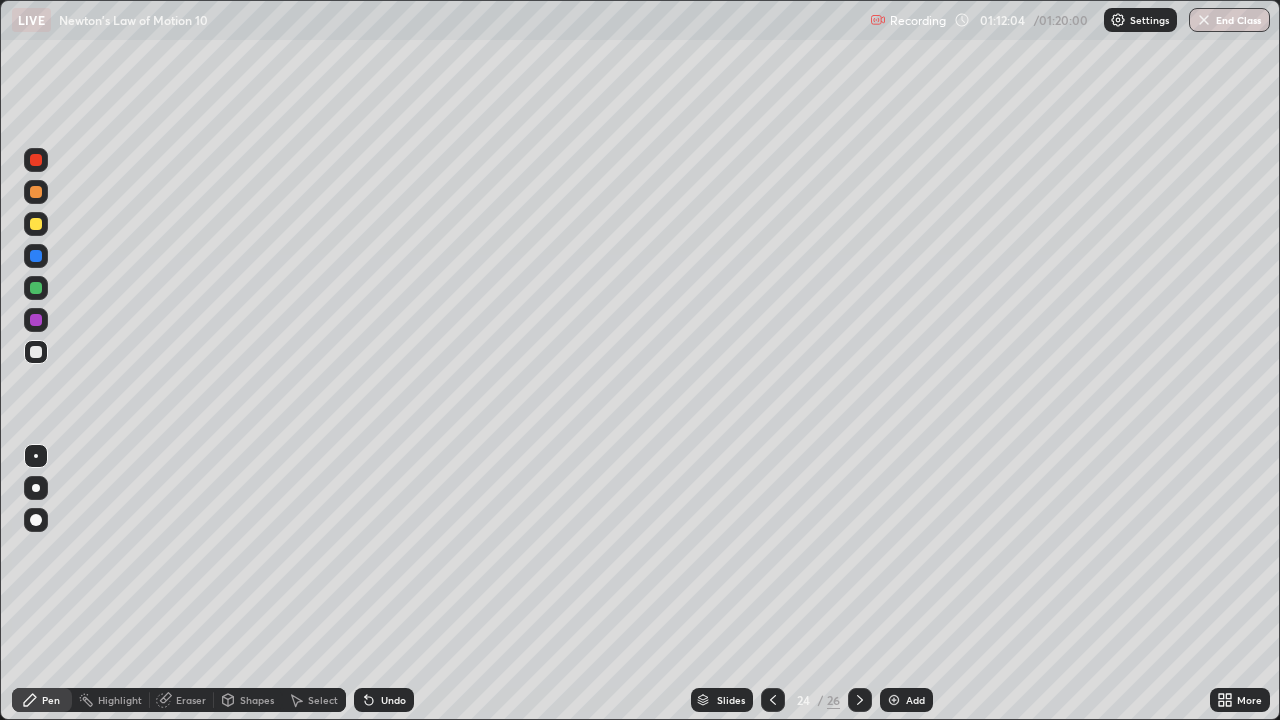 click on "Undo" at bounding box center (393, 700) 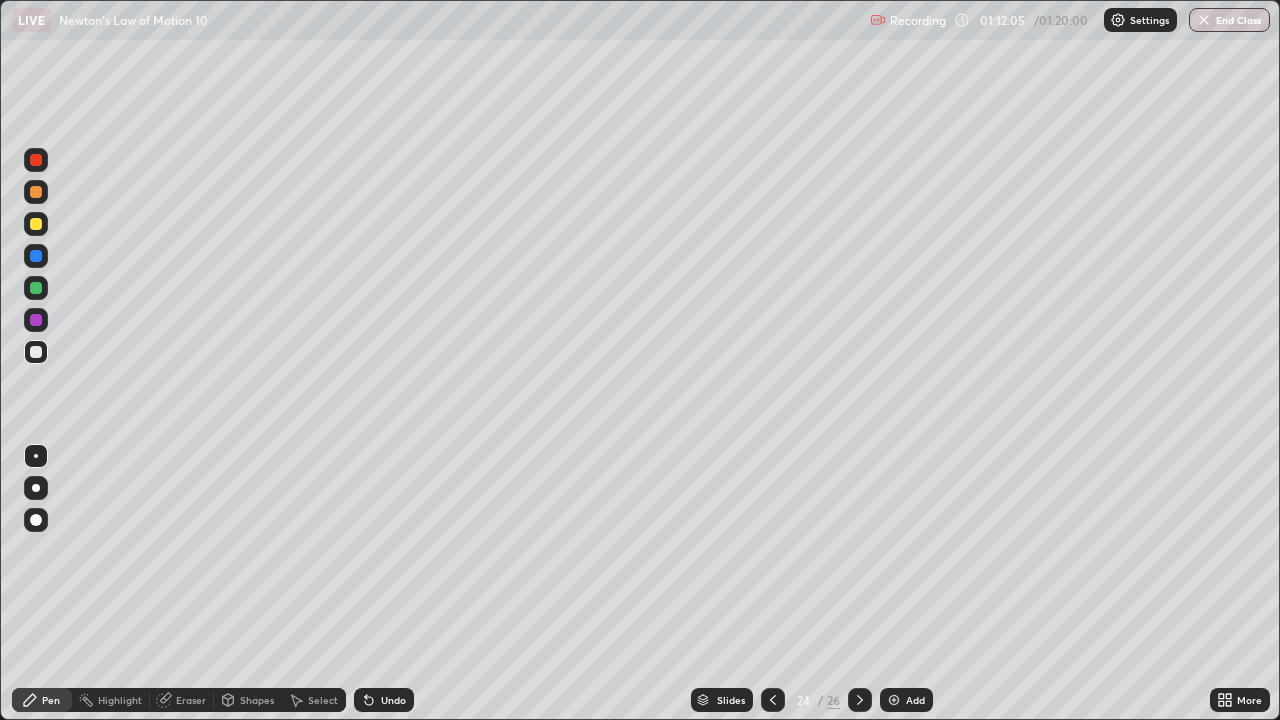 click on "Undo" at bounding box center (393, 700) 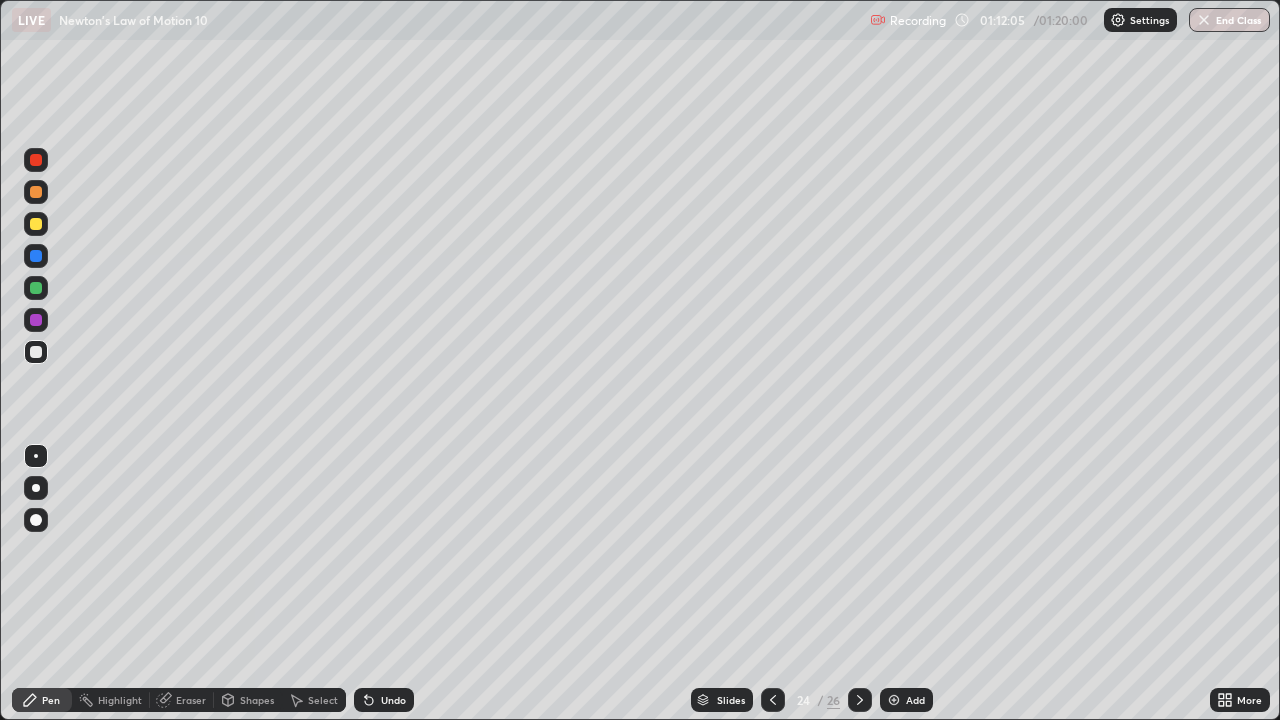 click on "Undo" at bounding box center [393, 700] 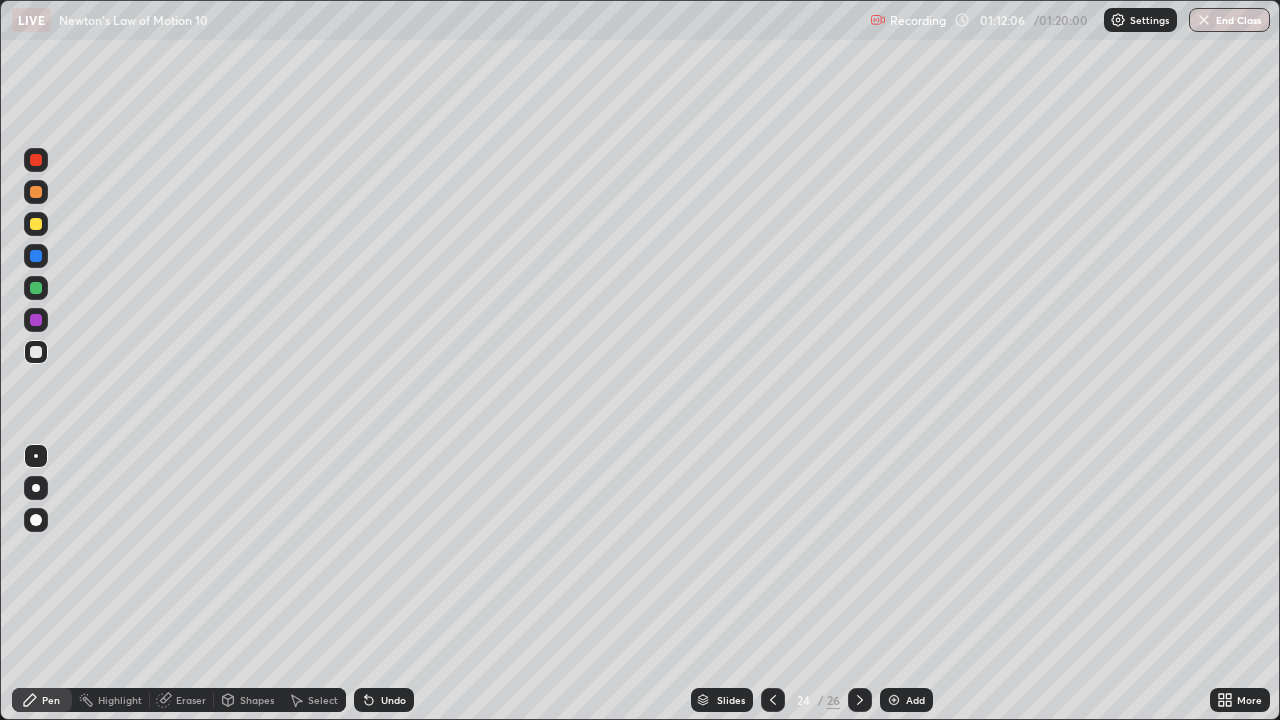click on "Undo" at bounding box center [393, 700] 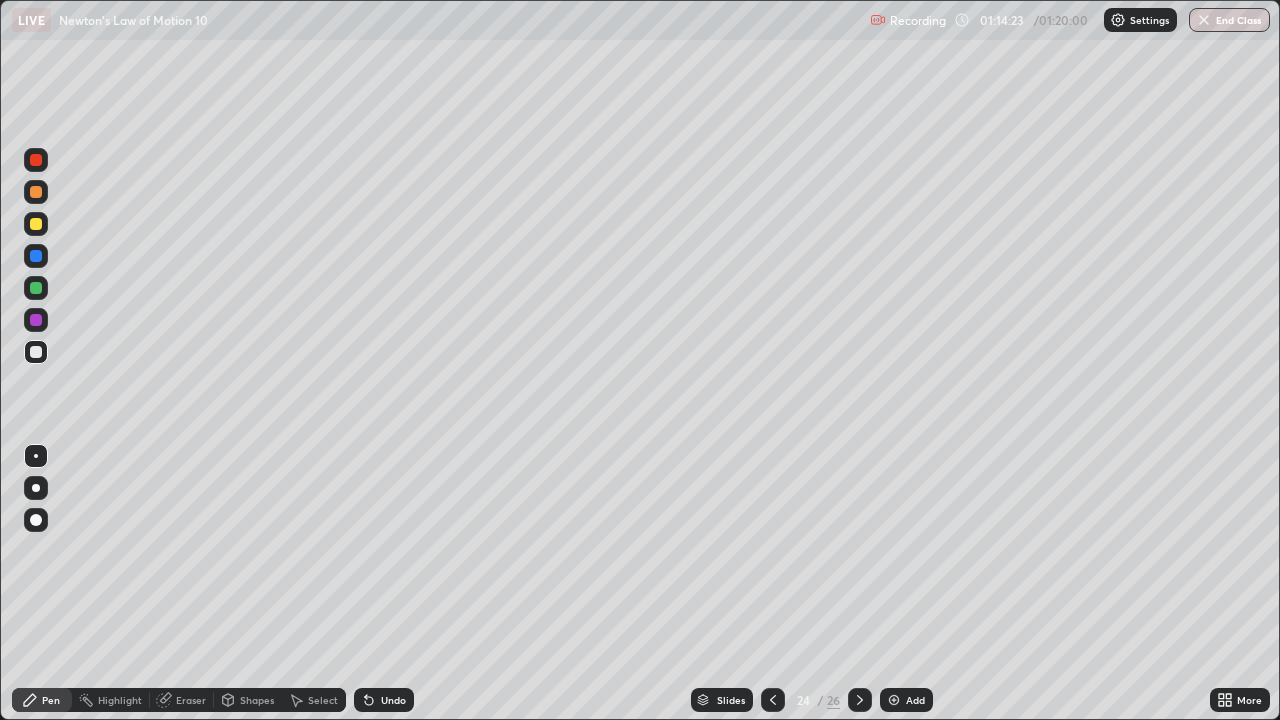 click at bounding box center [1204, 20] 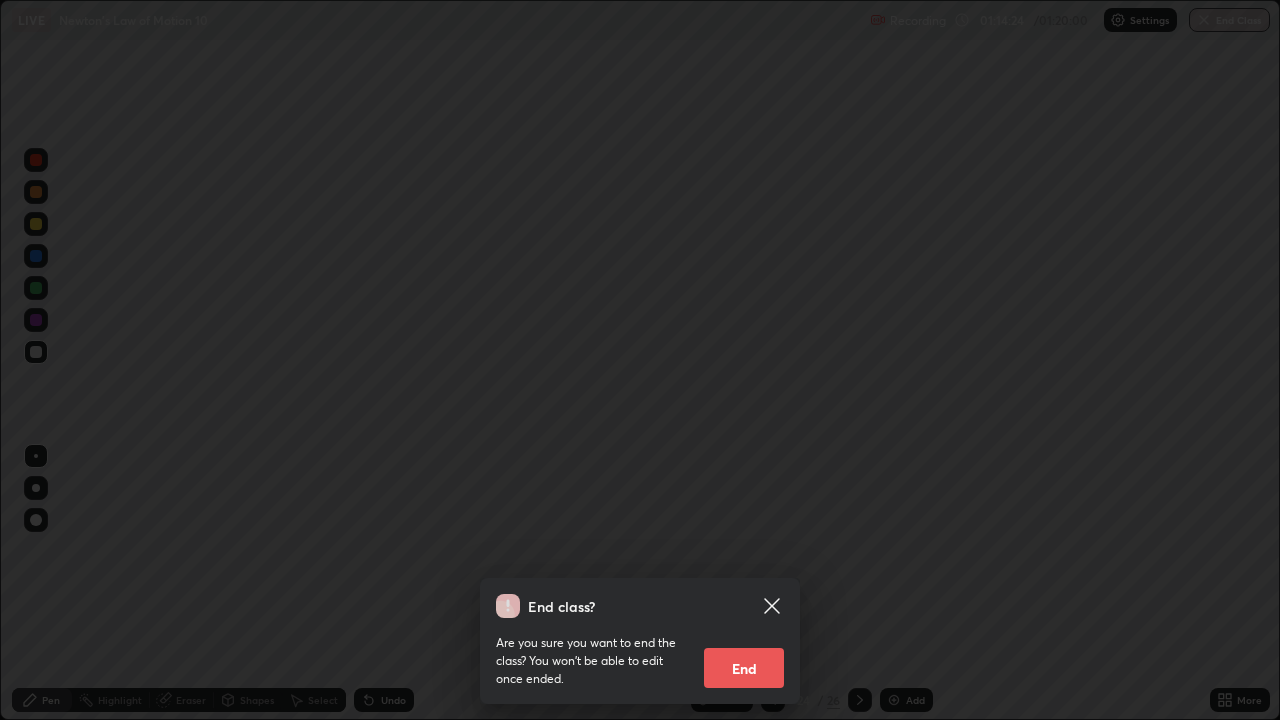 click on "End" at bounding box center [744, 668] 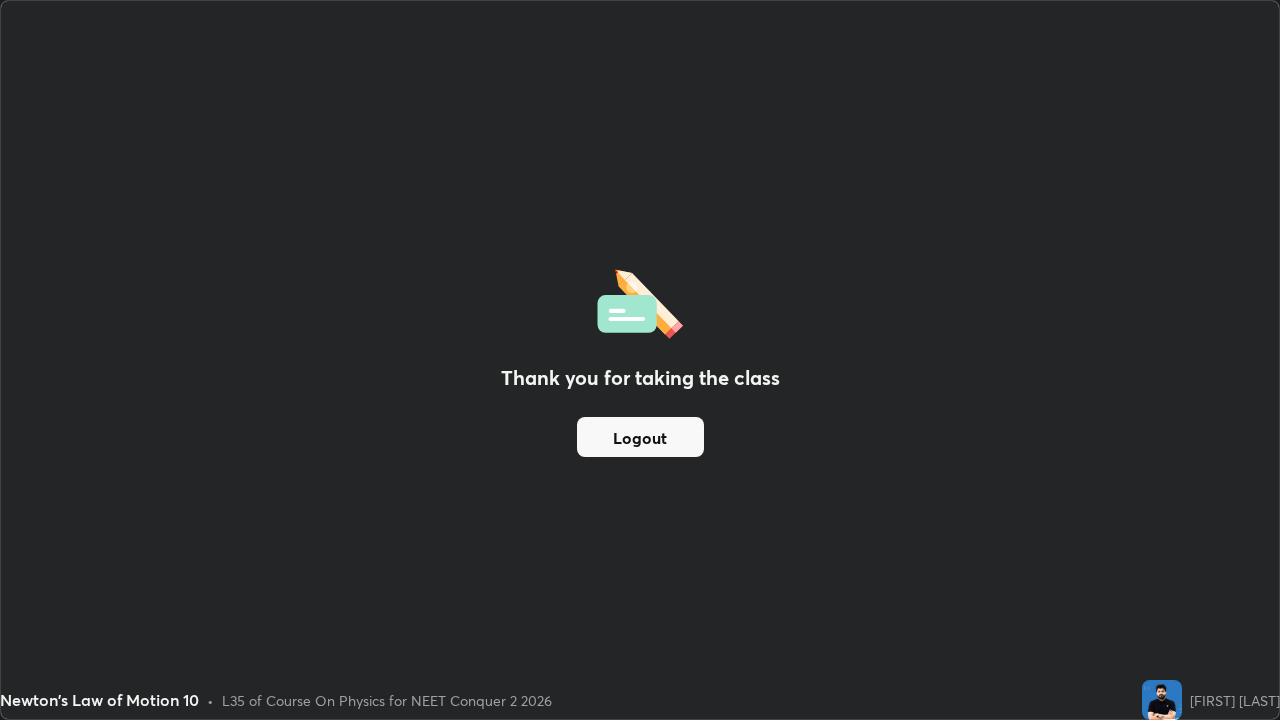 click on "Logout" at bounding box center [640, 437] 